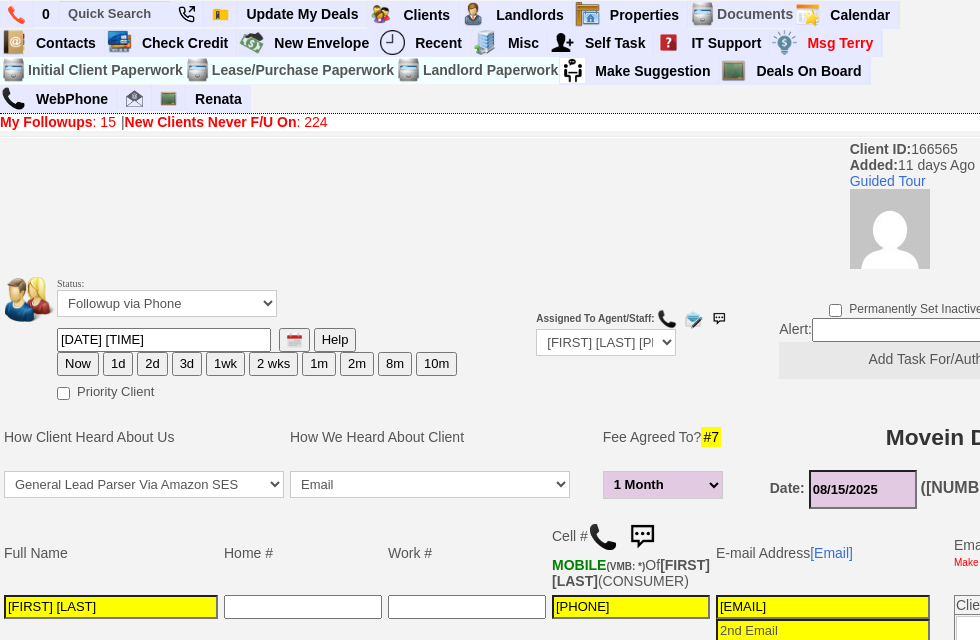 select on "1 Month" 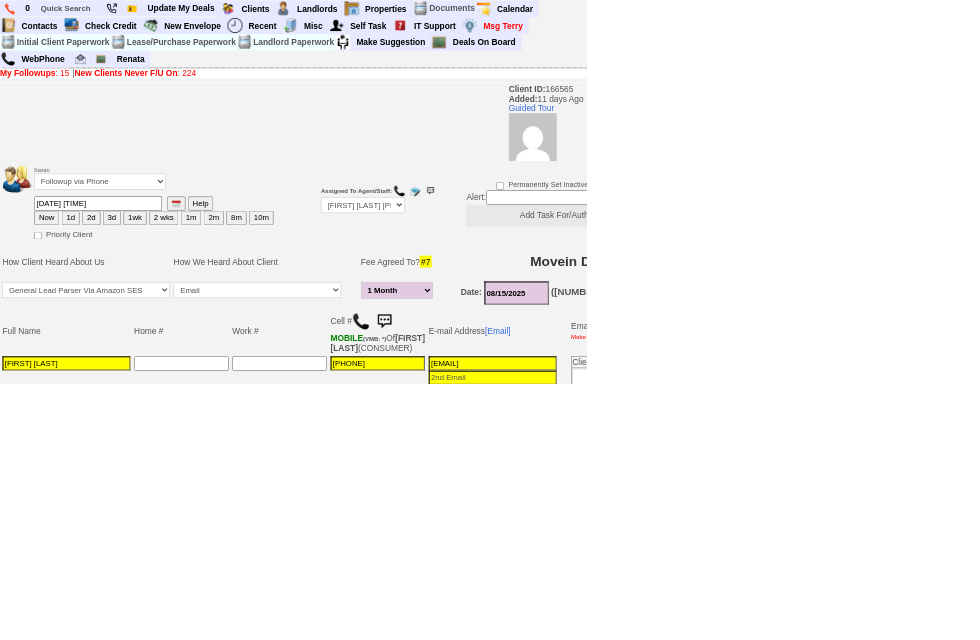 scroll, scrollTop: 0, scrollLeft: 0, axis: both 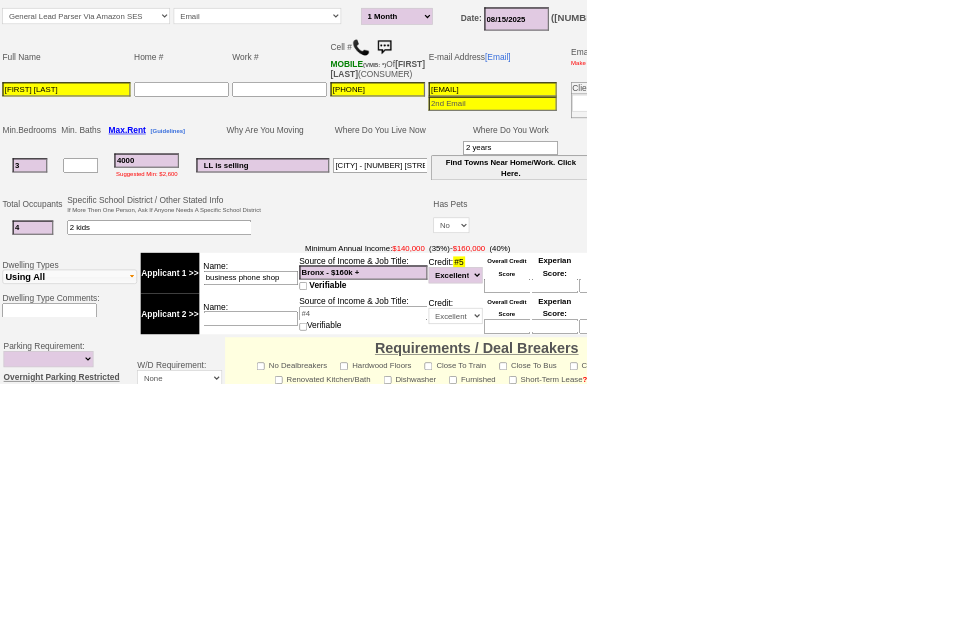 click on "Notes (10)" at bounding box center (399, 703) 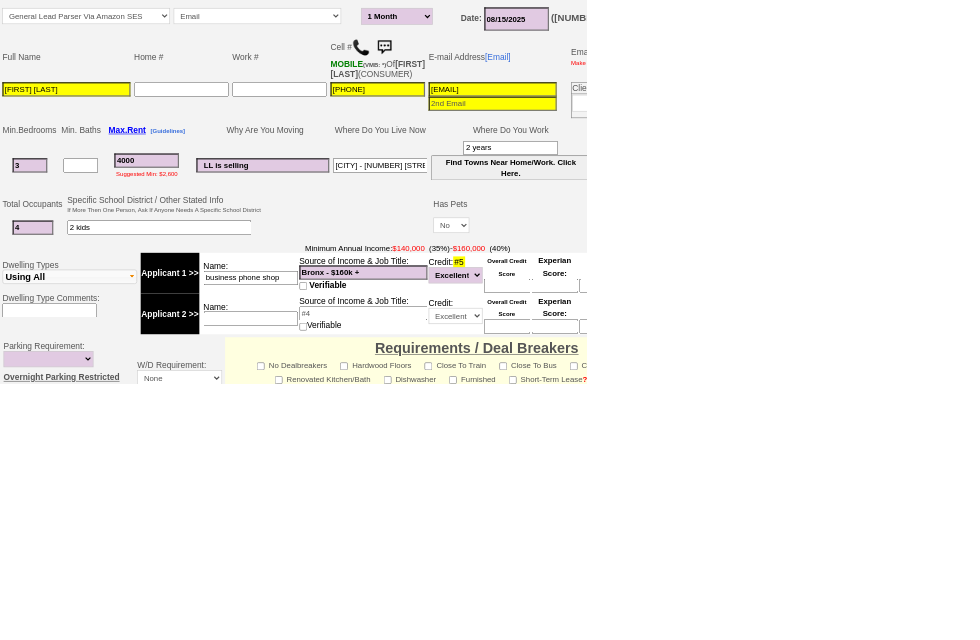 click on "Properties Inquired About / Fav'd
(0)" at bounding box center (556, 703) 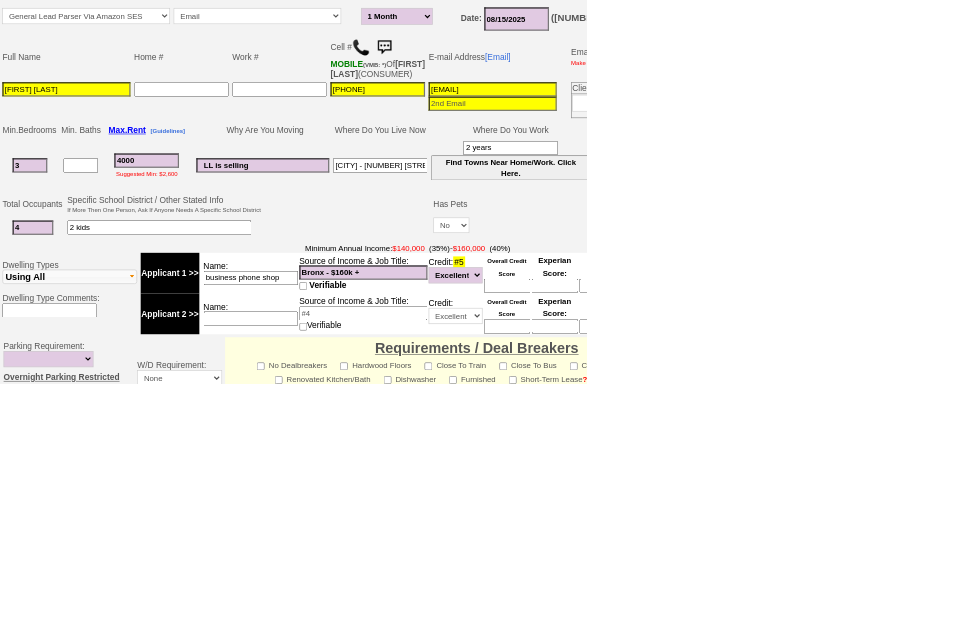 click on "Notes (10)" at bounding box center [399, 703] 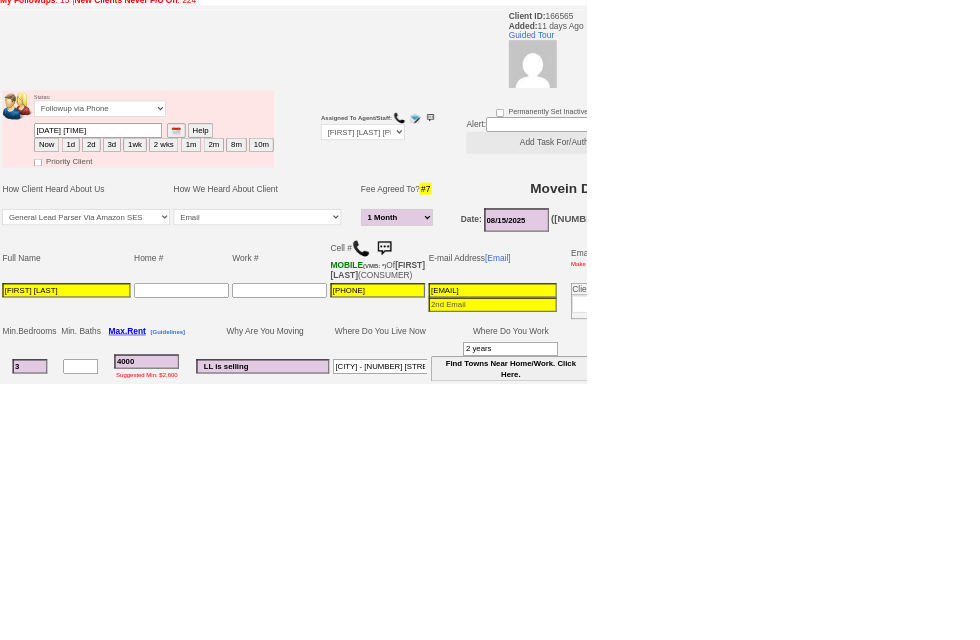 scroll, scrollTop: 0, scrollLeft: 0, axis: both 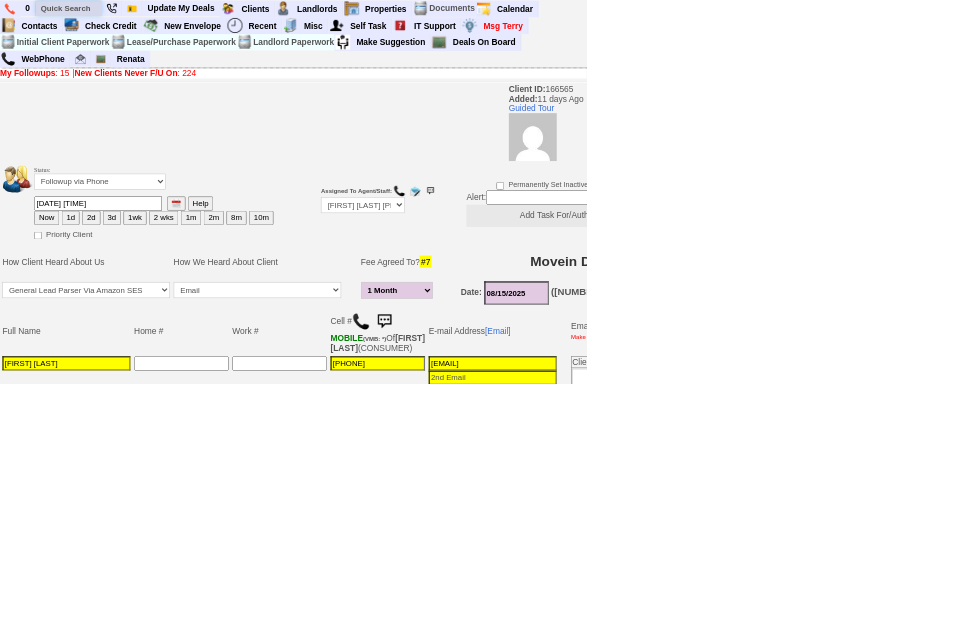 click at bounding box center [115, 13] 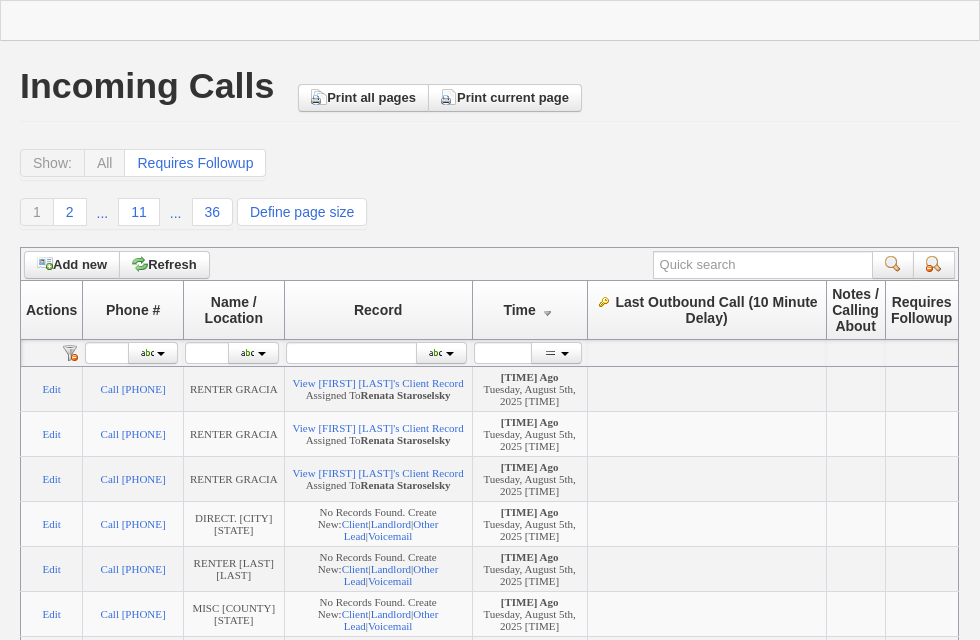 scroll, scrollTop: 0, scrollLeft: 0, axis: both 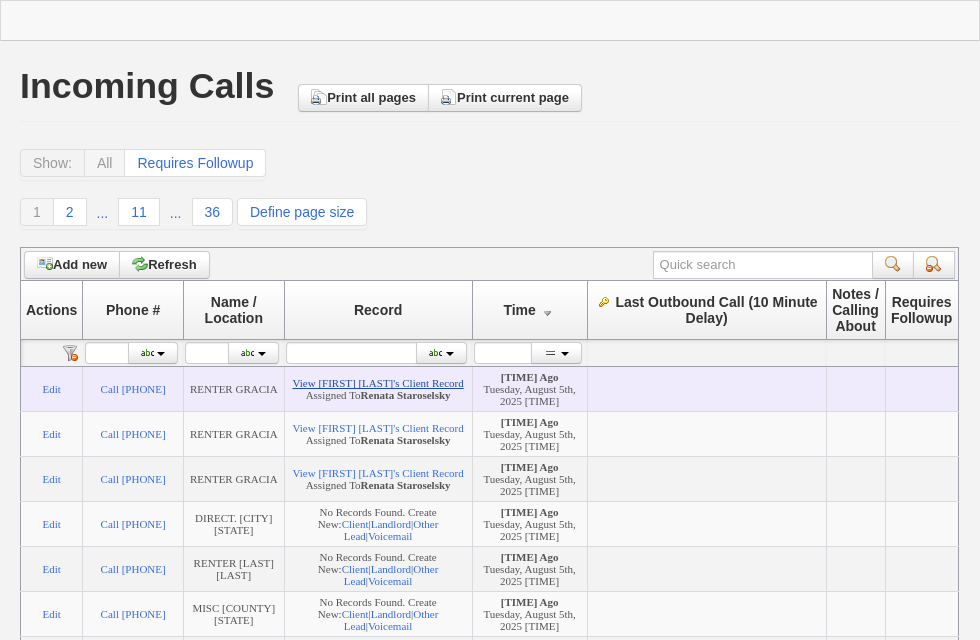 click on "View [FIRST] [LAST]'s Client Record" at bounding box center [378, 383] 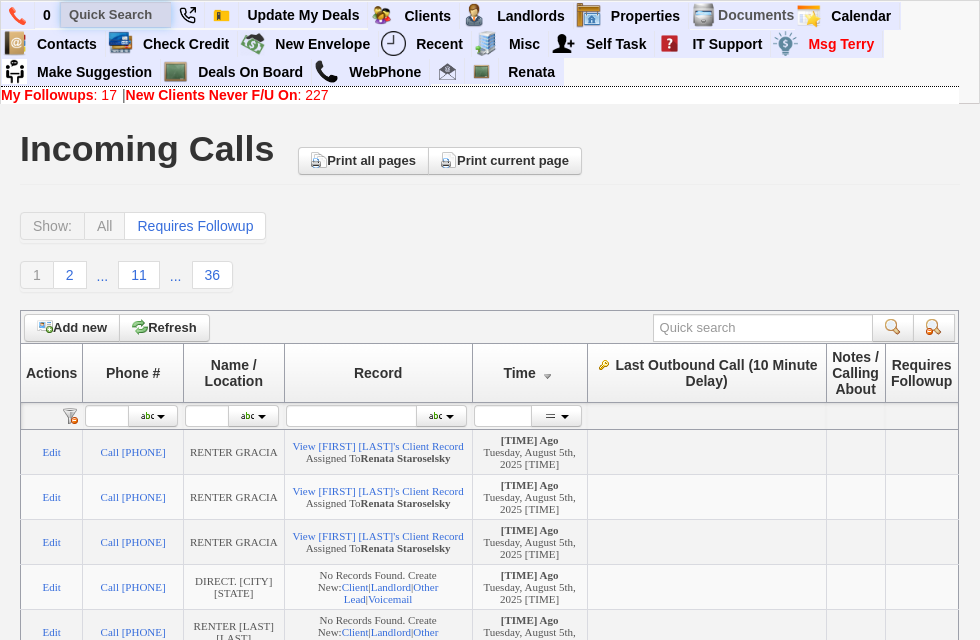 click at bounding box center (116, 14) 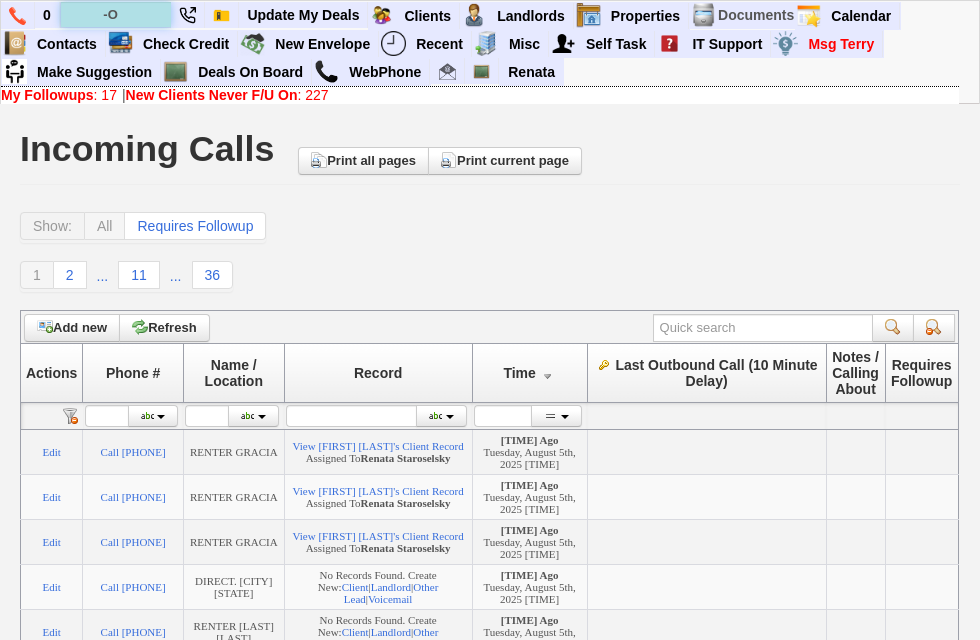 click on "-O" at bounding box center (116, 14) 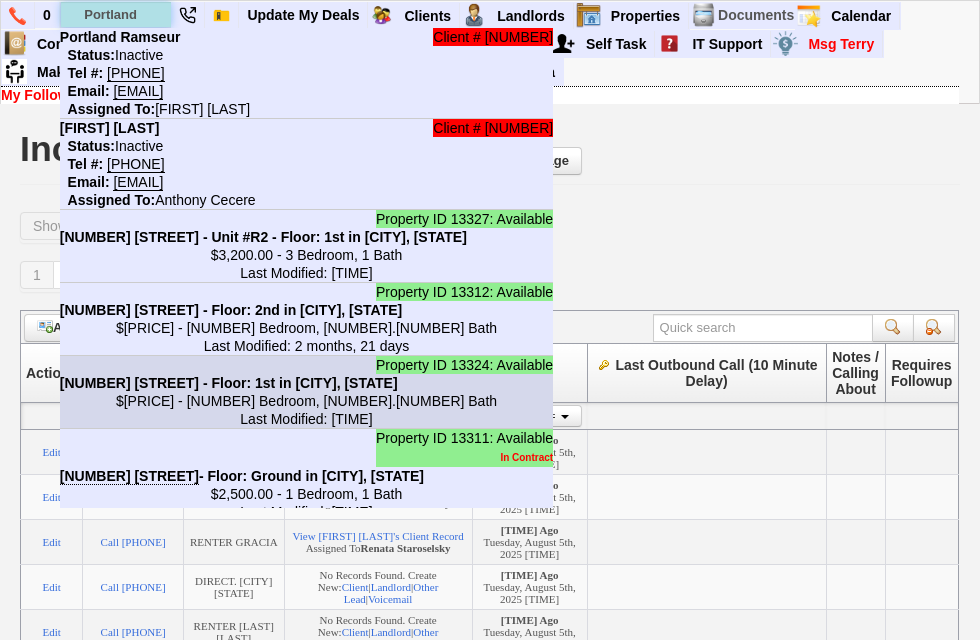 type on "Portland" 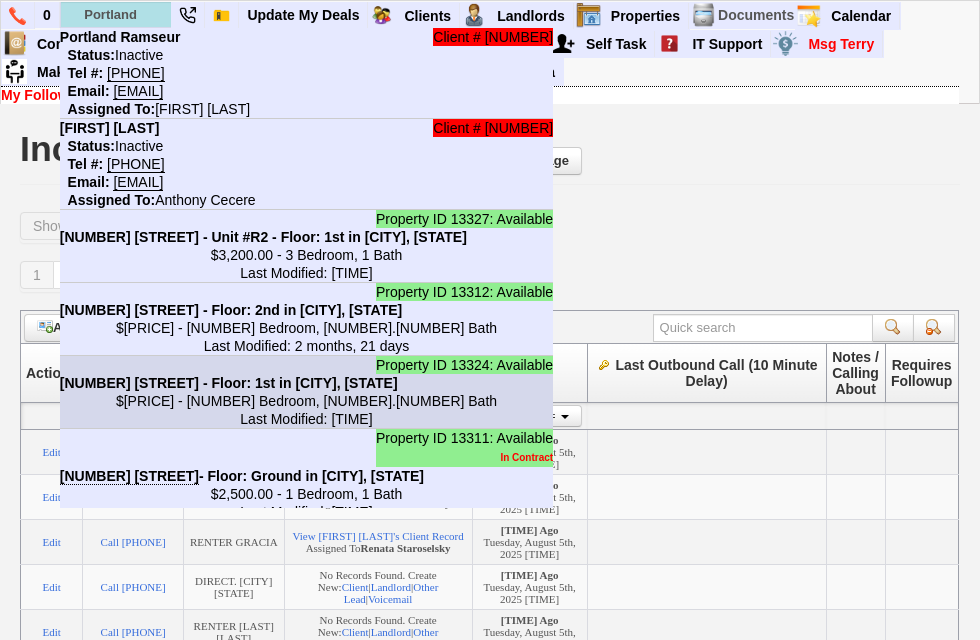click on "71 Portland Pl - Floor: 1st in Yonkers, NY" at bounding box center [229, 383] 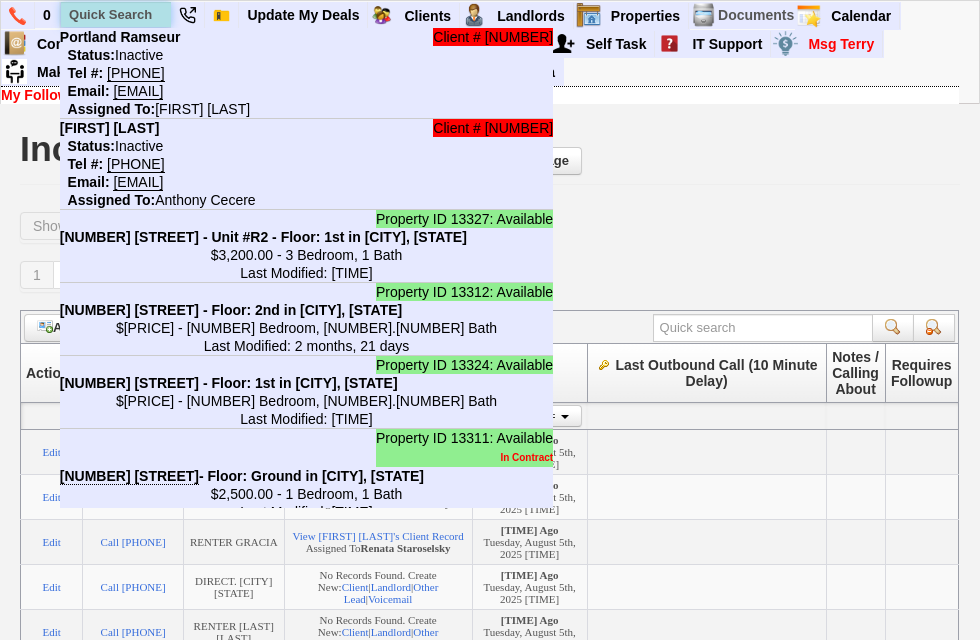 click at bounding box center [116, 14] 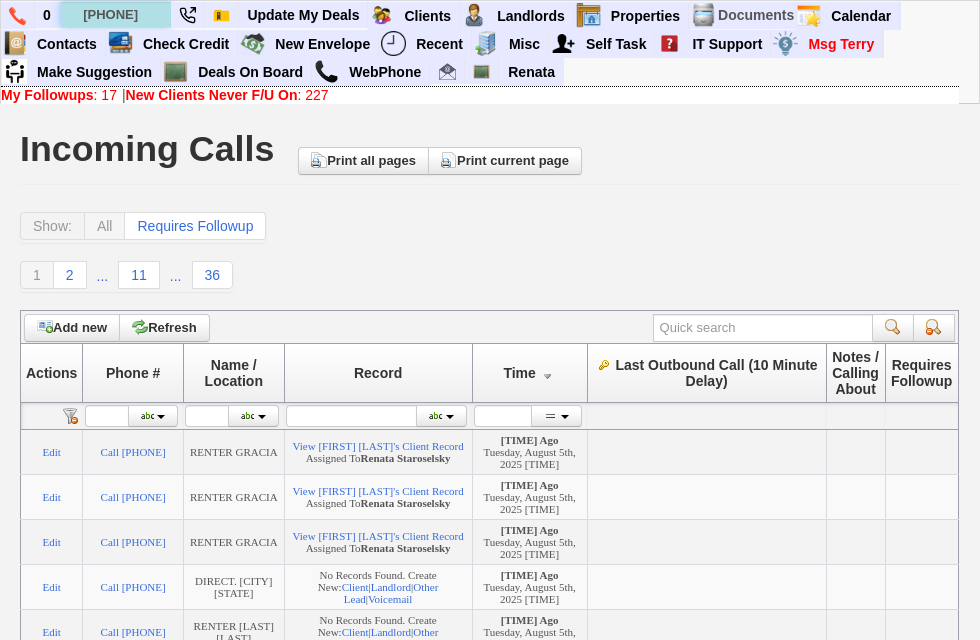 type on "914-207-4575" 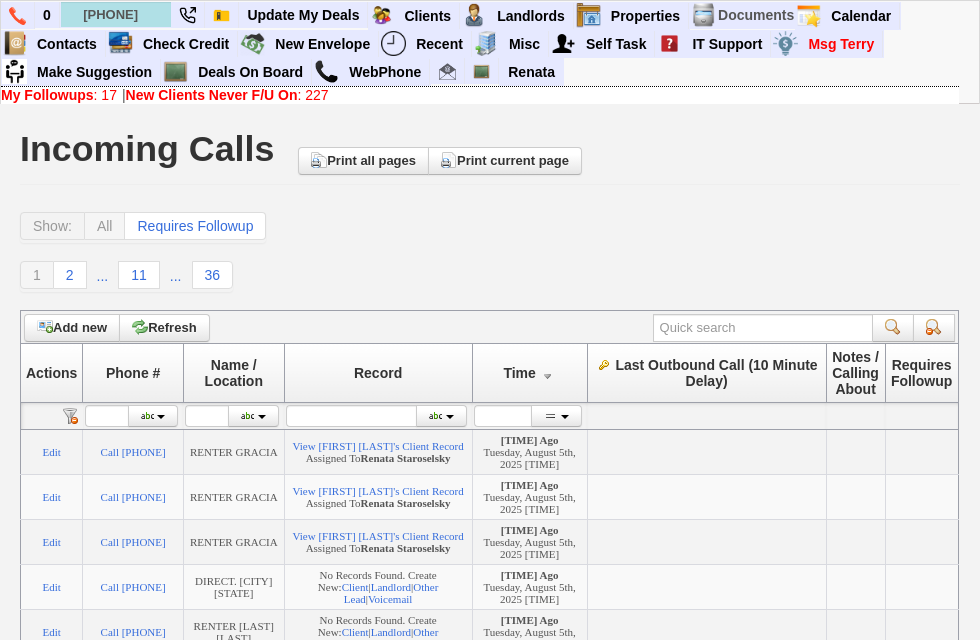 click on "Show: All Requires Followup
1 2 ... 11 ... 36
Define page size
Change record count per page
Total record count: 702.
Records per page
Total pages
10
71
20
8" at bounding box center (490, 252) 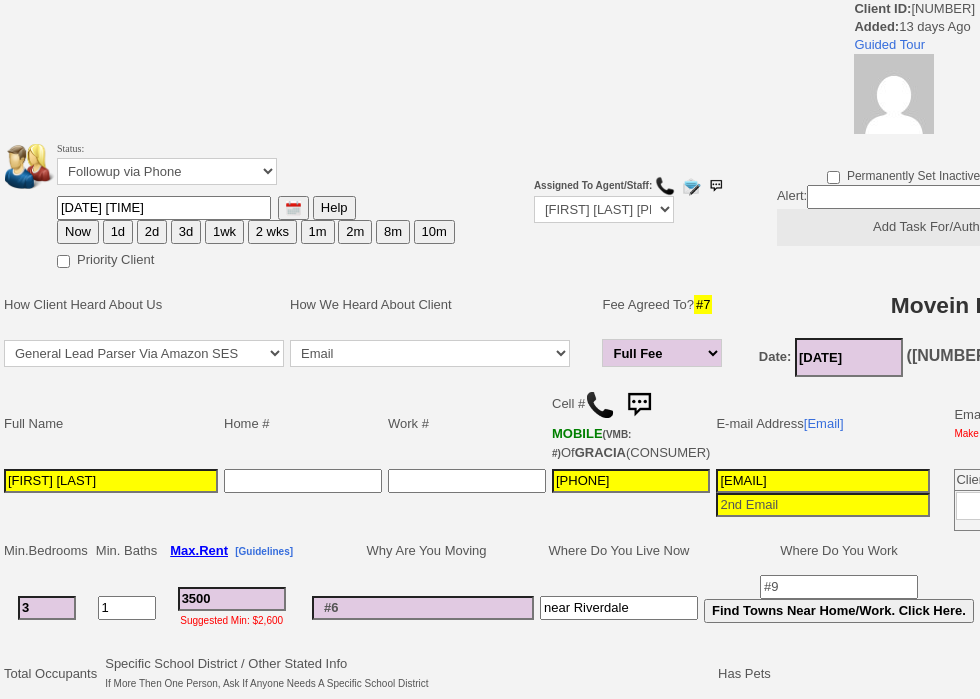 scroll, scrollTop: 0, scrollLeft: 0, axis: both 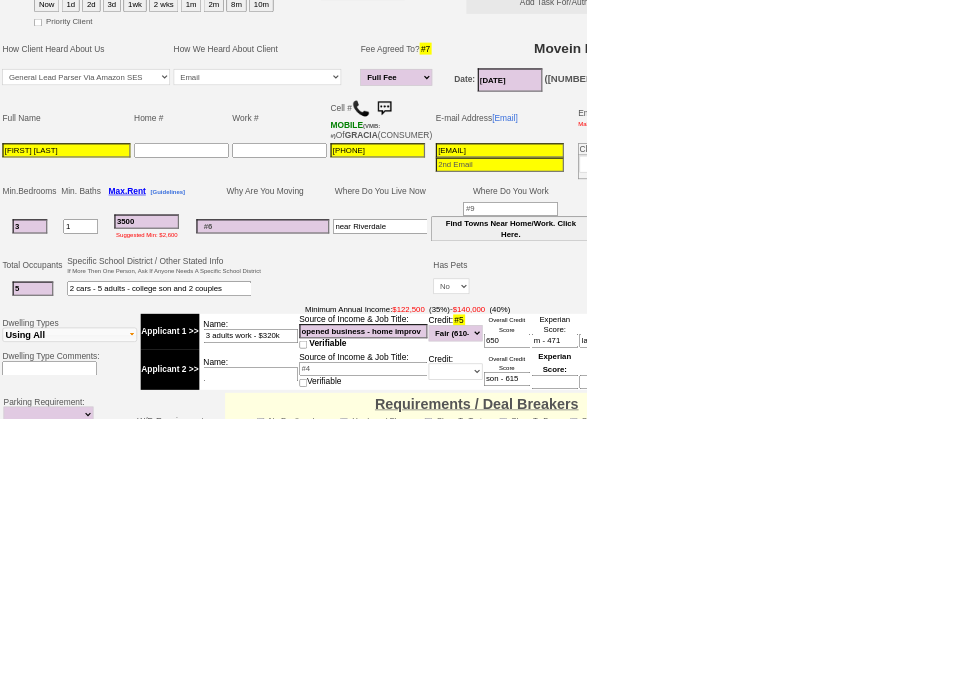 click at bounding box center (603, 182) 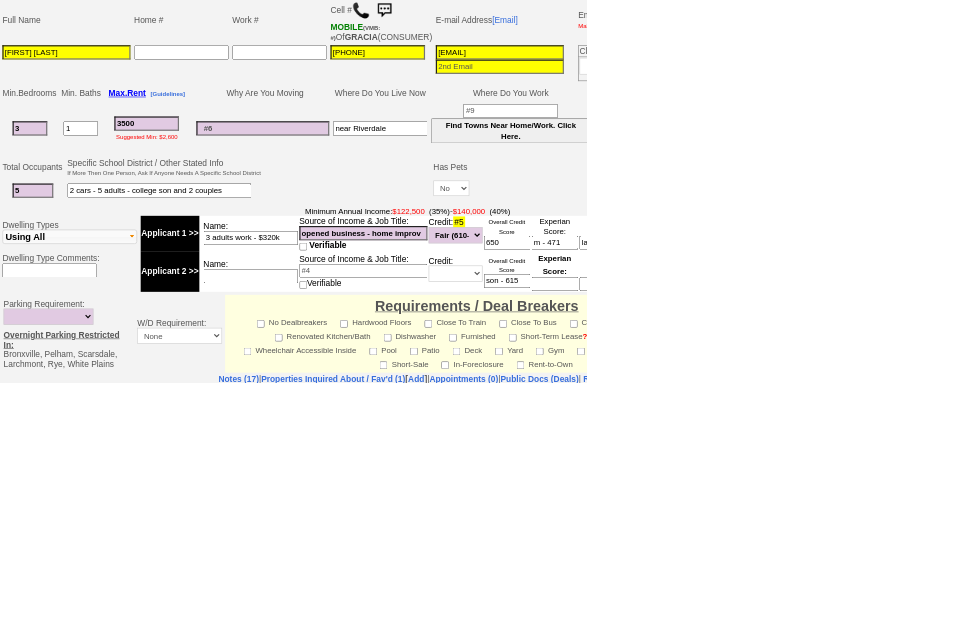 scroll, scrollTop: 518, scrollLeft: 0, axis: vertical 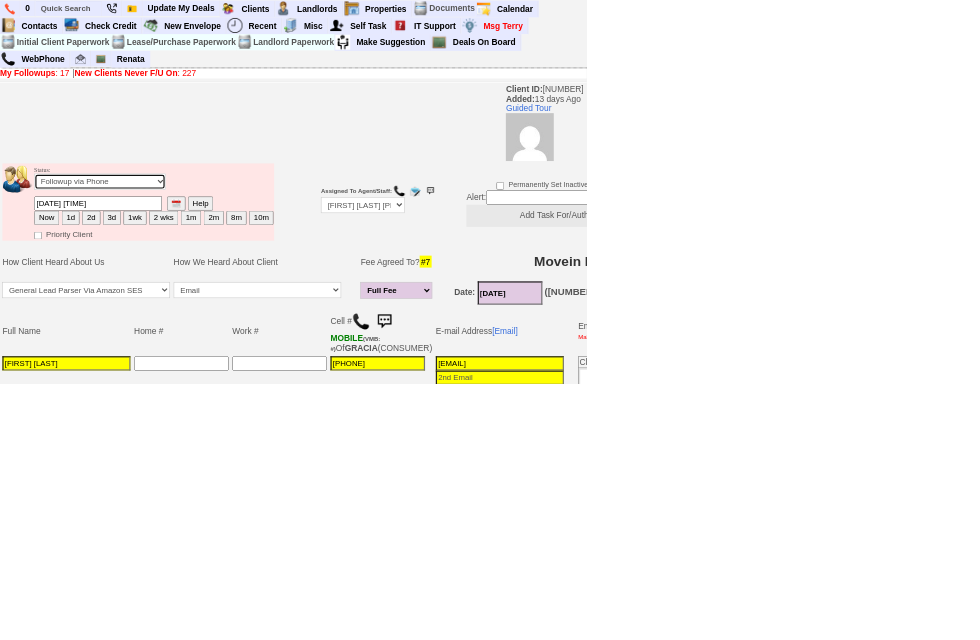 click on "Followup via Phone Followup via Email Followup When Section 8 Property Found Deal Closed - Followup Before Lease Expires Needs Email Address Needs Phone Number From Lead Source HSH is Awaiting Response To Automatic Email Form Incomplete Inactive" at bounding box center [167, 303] 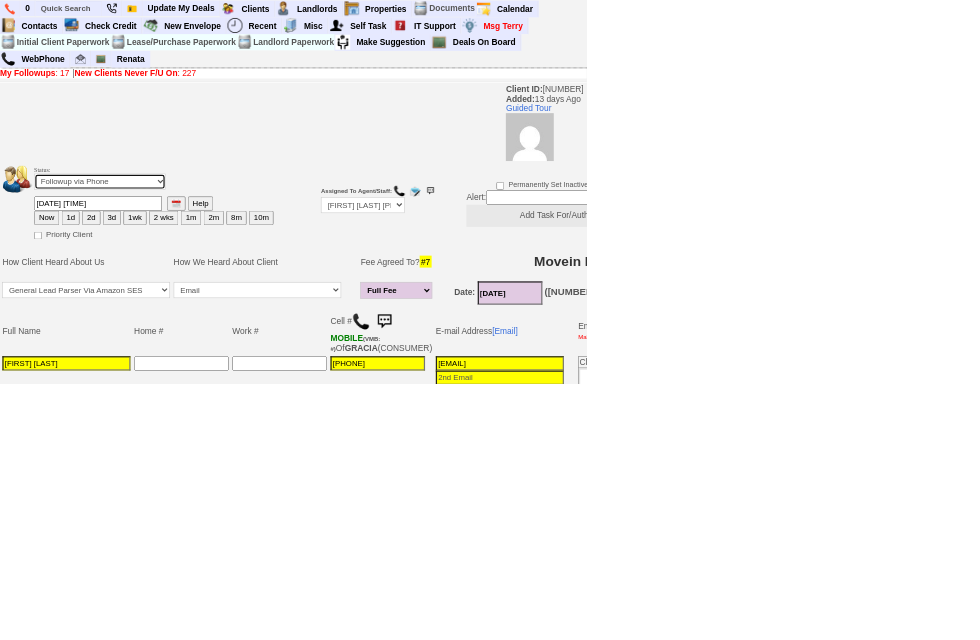 select on "Inactive" 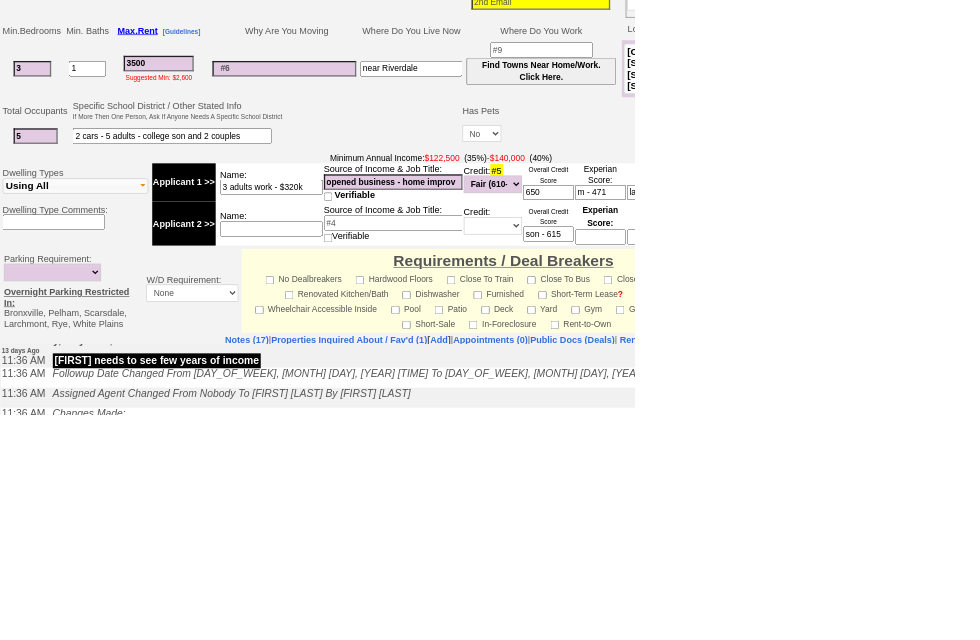 click on "Insert New Note Here" at bounding box center [739, 858] 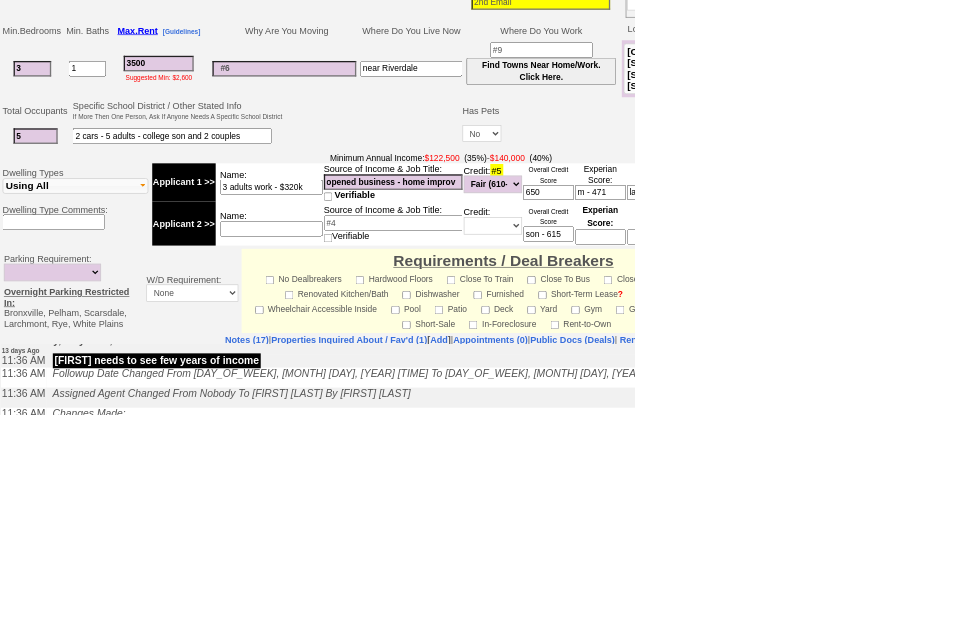 scroll, scrollTop: 593, scrollLeft: 0, axis: vertical 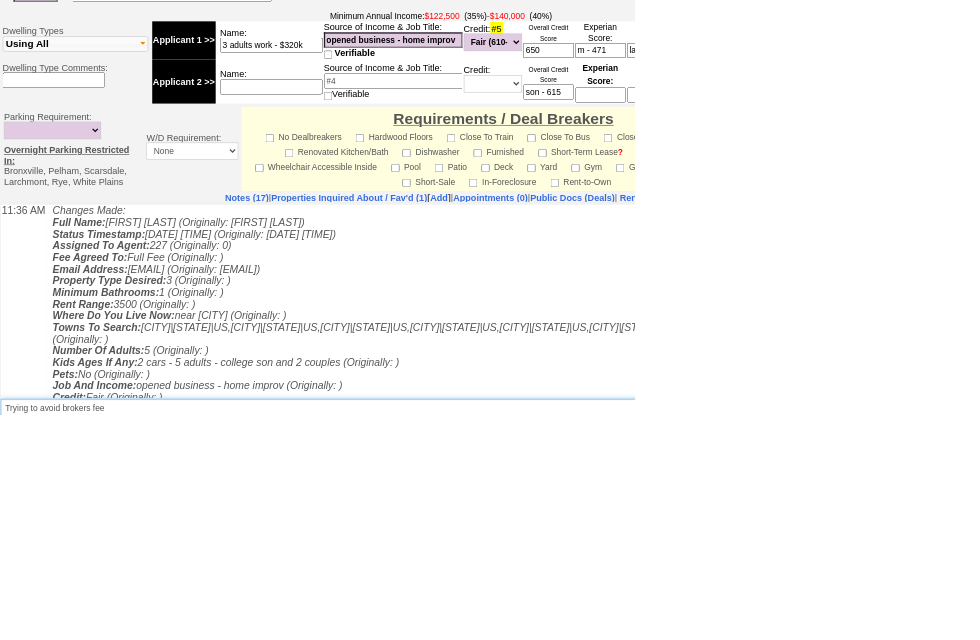 type on "Trying to avoid brokers fee" 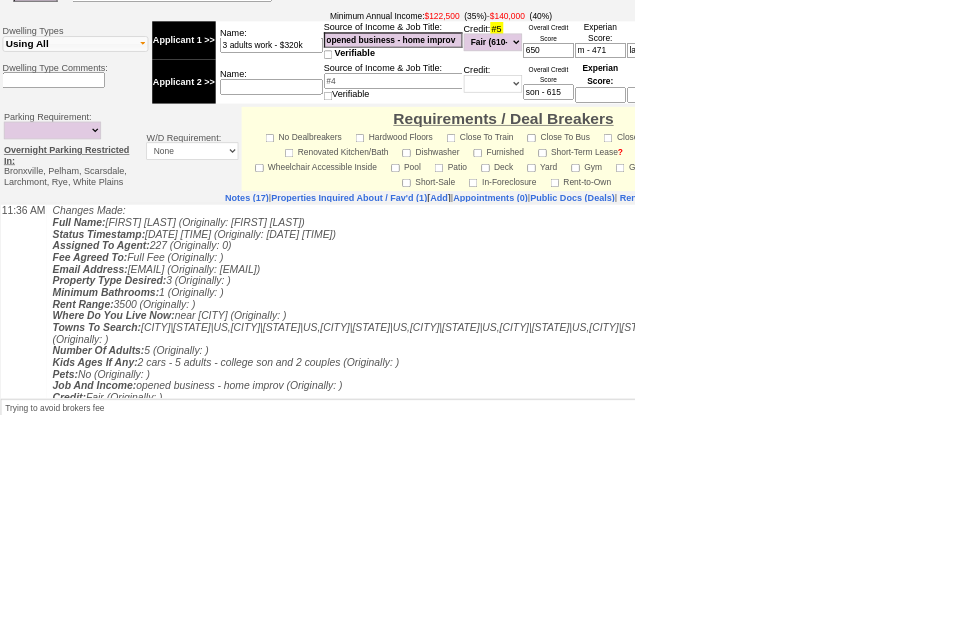 click on "Save" at bounding box center [76, 718] 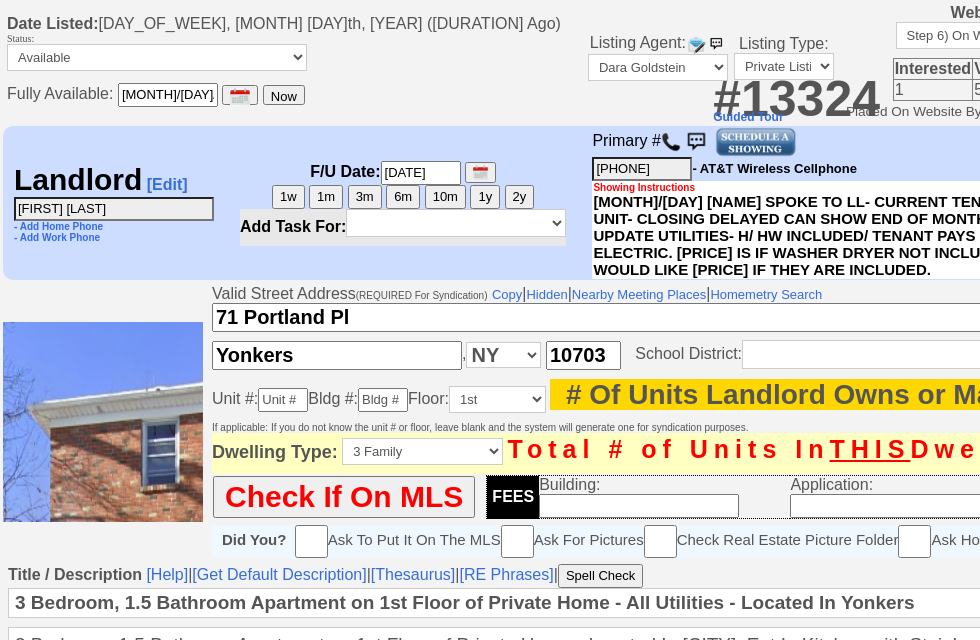 scroll, scrollTop: 11, scrollLeft: 0, axis: vertical 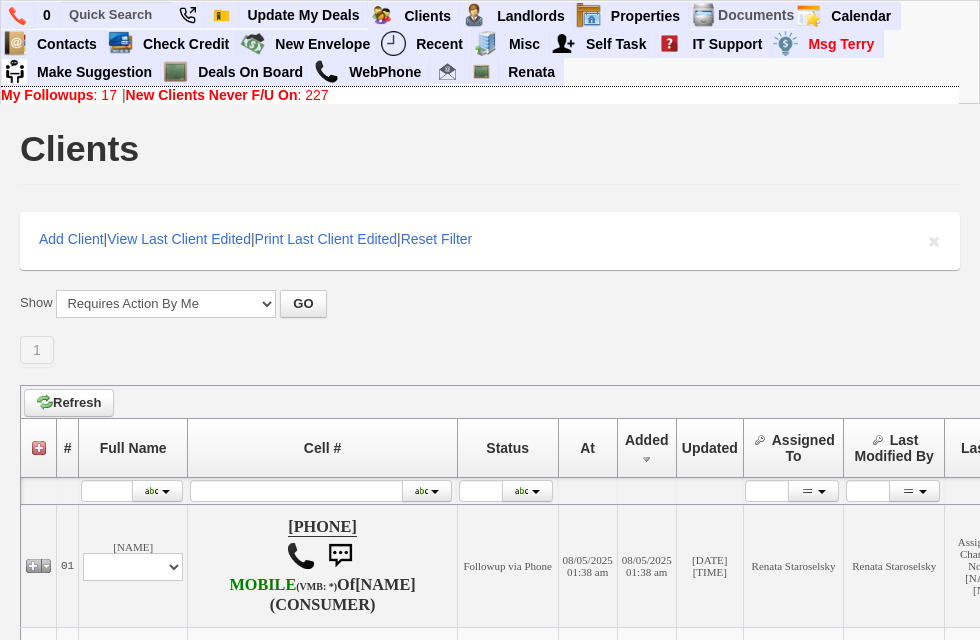 click on "New Clients Never F/U On" at bounding box center [212, 95] 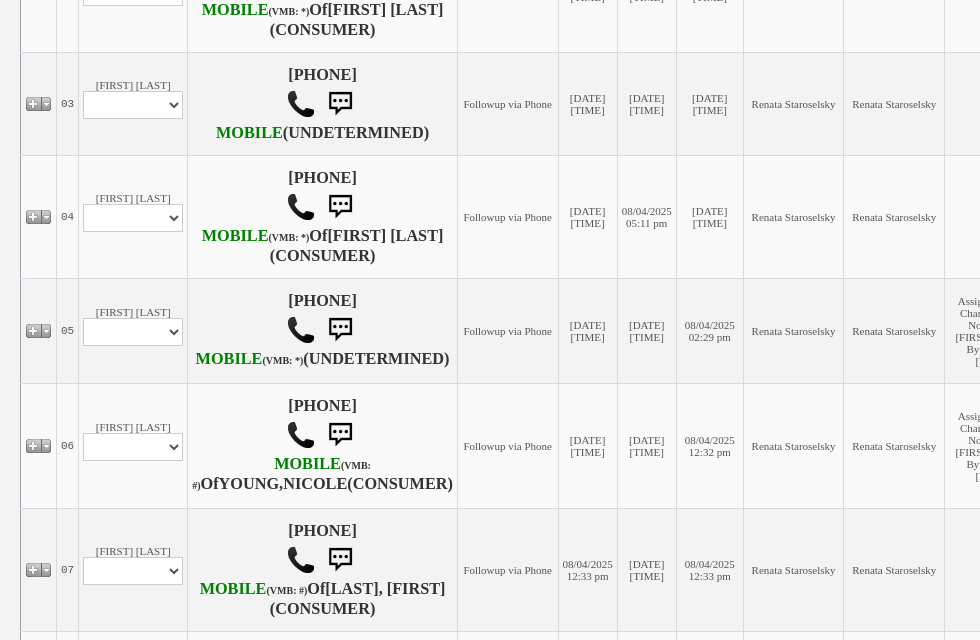 scroll, scrollTop: 741, scrollLeft: 0, axis: vertical 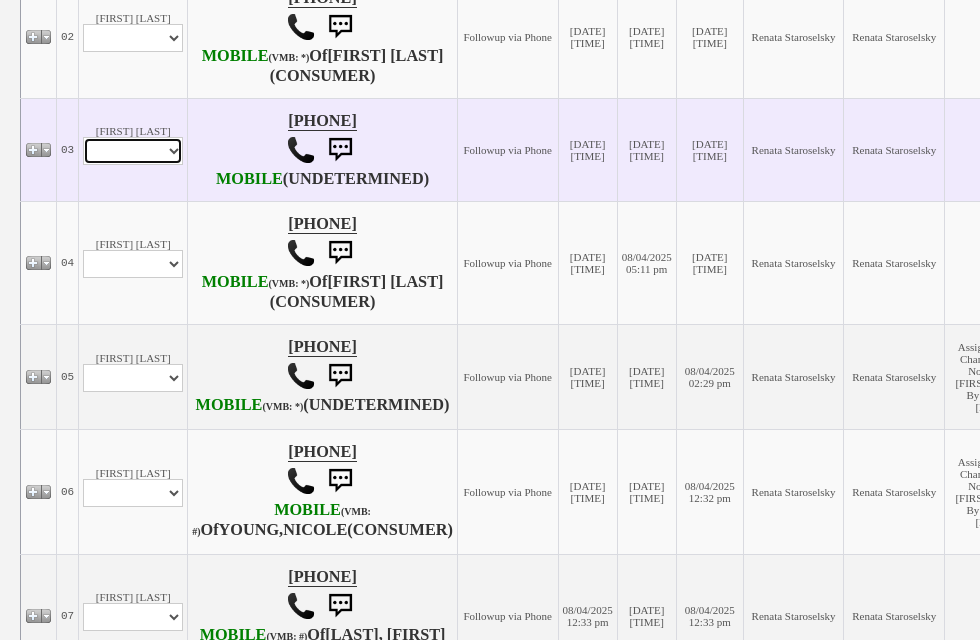click on "Profile
Edit
Print
Email Externally (Will Not Be Tracked In CRM)
Closed Deals" at bounding box center [133, 151] 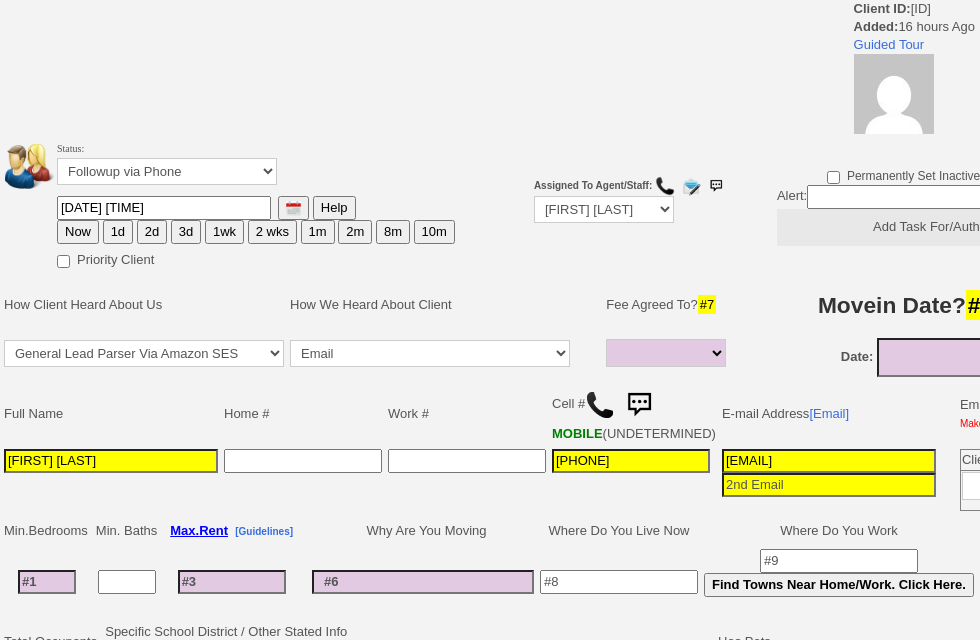 select 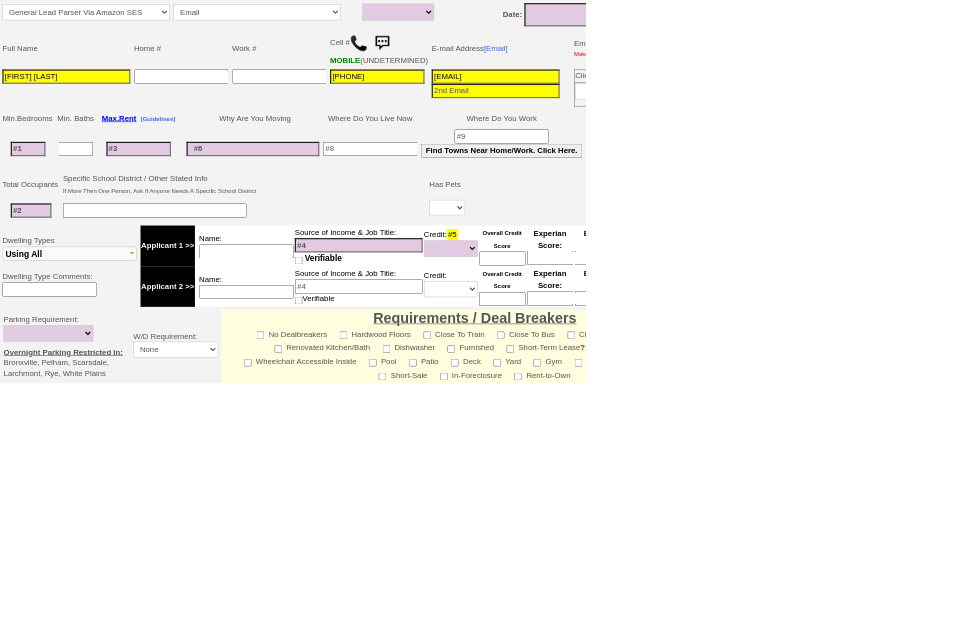 scroll, scrollTop: 333, scrollLeft: 0, axis: vertical 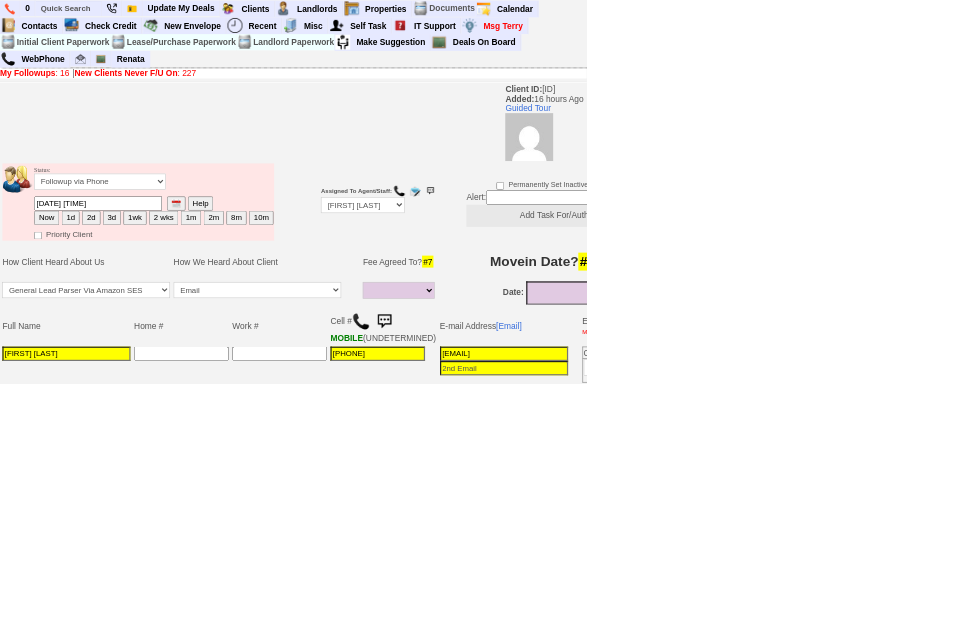 click at bounding box center [603, 537] 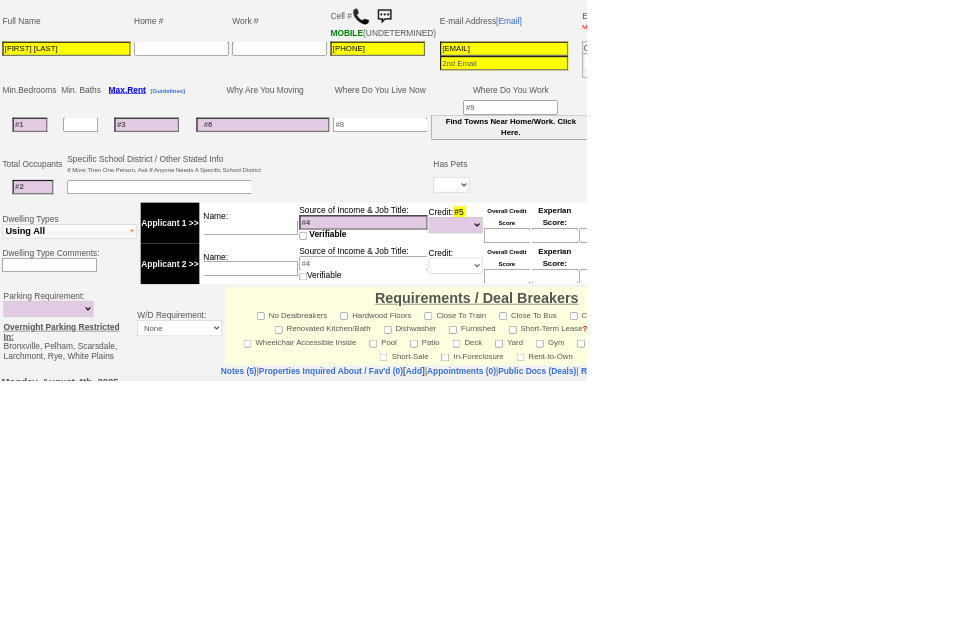 scroll, scrollTop: 506, scrollLeft: 0, axis: vertical 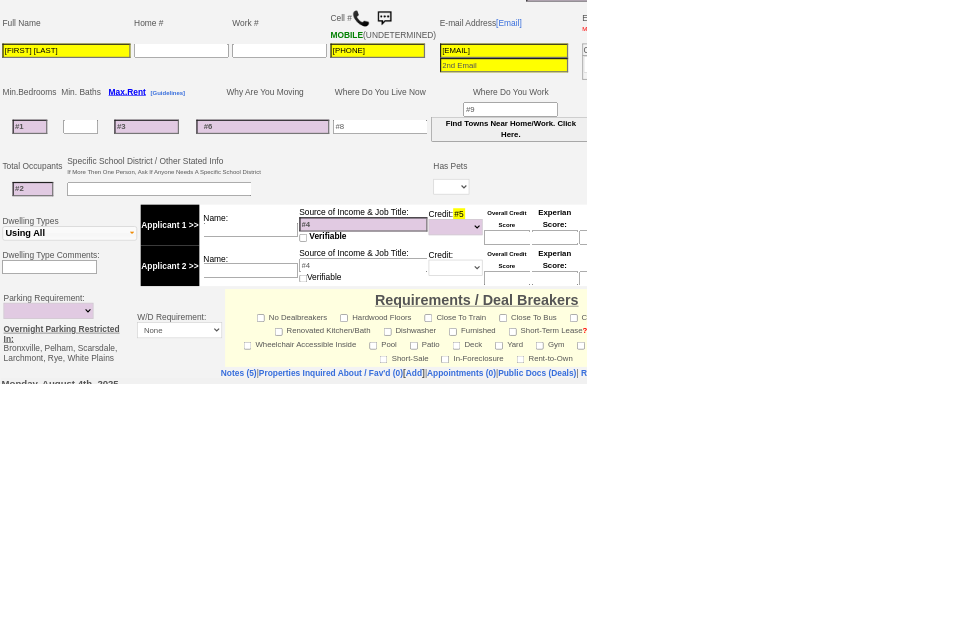 click on "#13 (Do not Select Town To Search All)" at bounding box center (1144, 211) 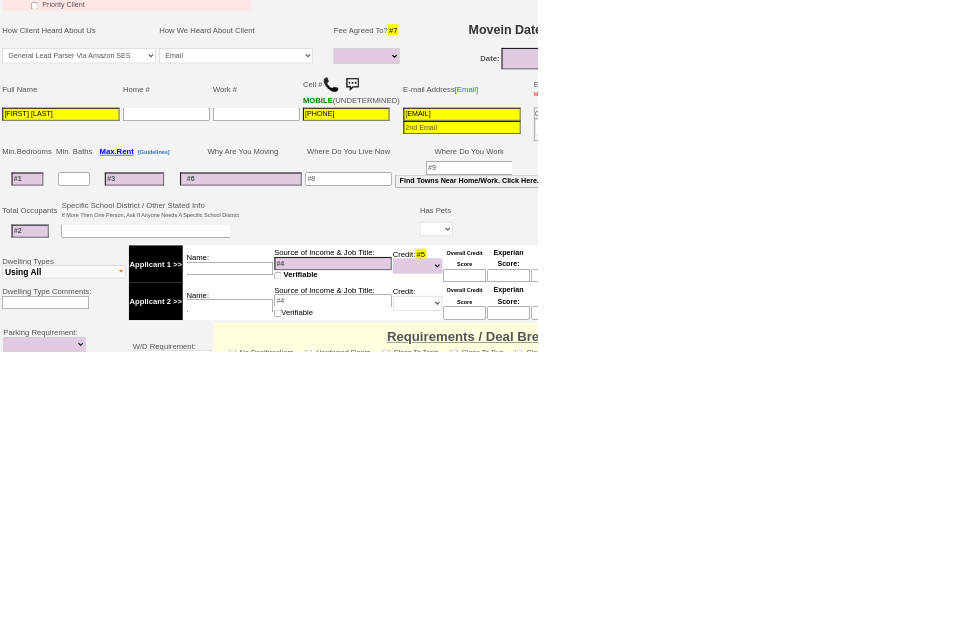 click on "Dwelling Types
Apartment Single Family House Multi-Family House Townhouse Condo CO-OP Carriage House Cottage
Using All
Dwelling Type Comments:
Applicant 1 >>
Name:
Source of Income & Job Title:
Verifiable
Credit:  #5
Unknown Bad (Below 609) Fair (610-670)" at bounding box center [822, 515] 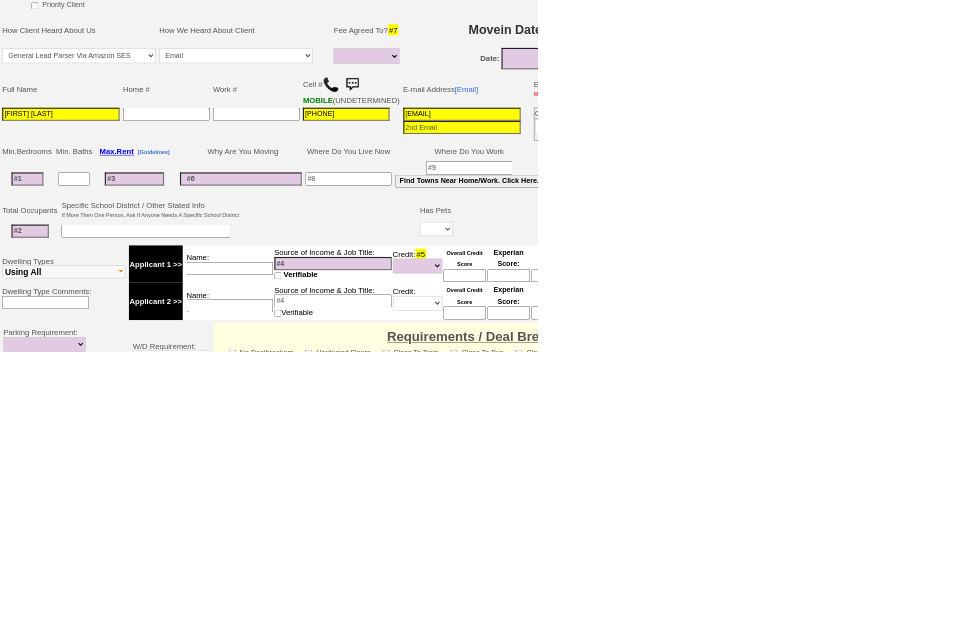 scroll, scrollTop: 383, scrollLeft: 0, axis: vertical 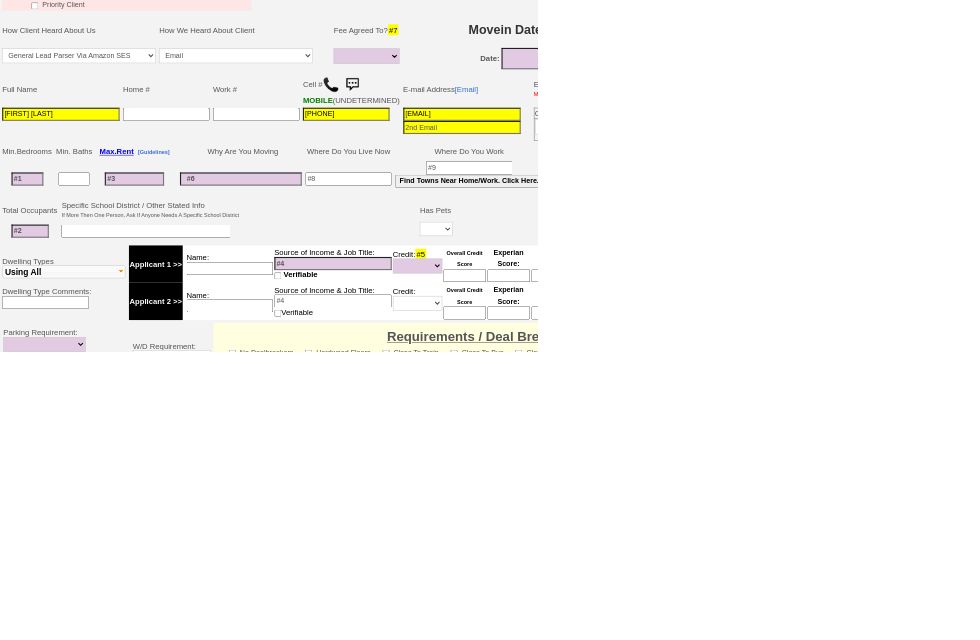 click at bounding box center (50, 326) 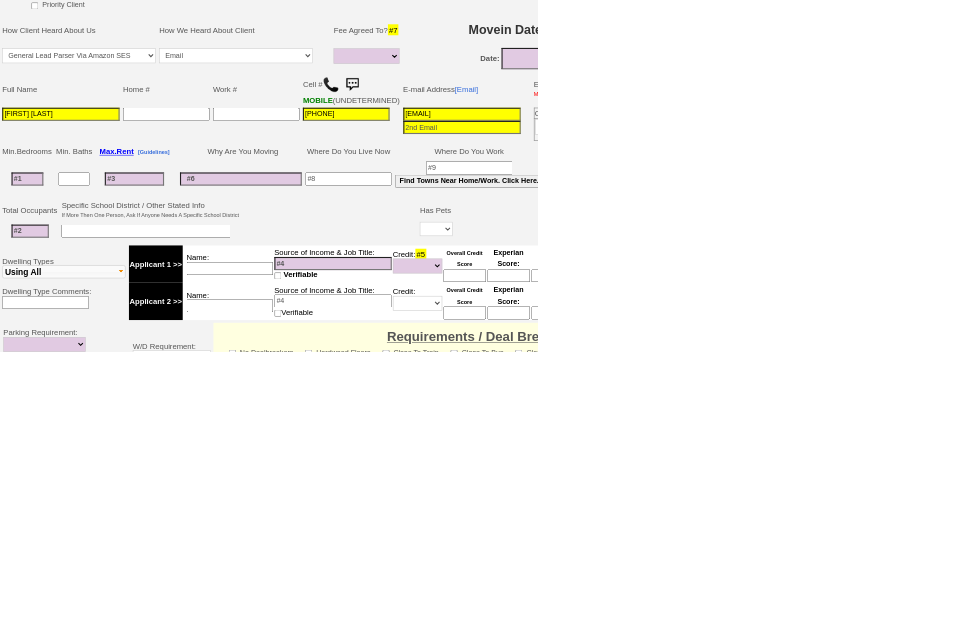 scroll, scrollTop: 383, scrollLeft: 0, axis: vertical 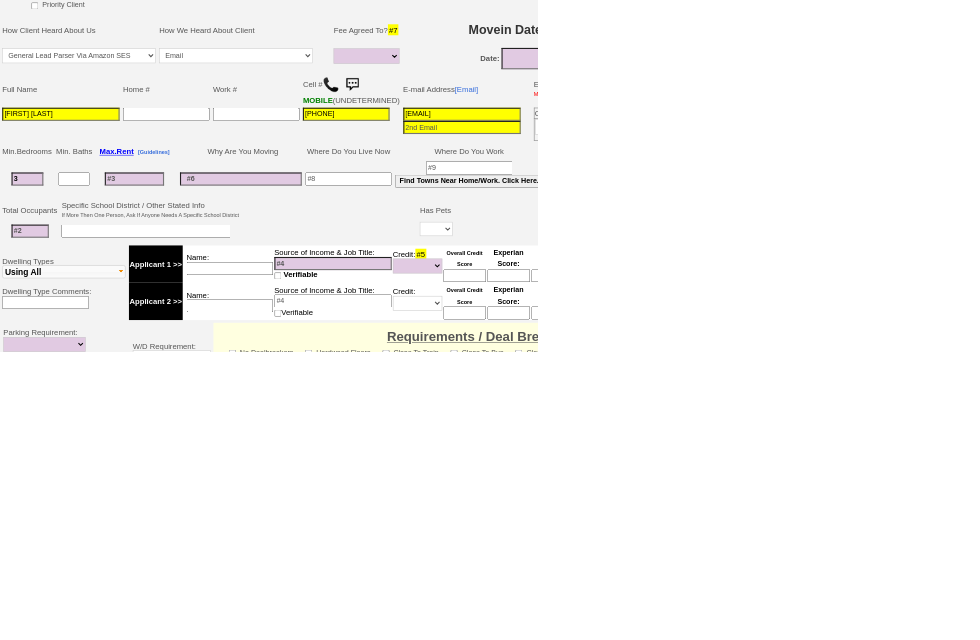 select 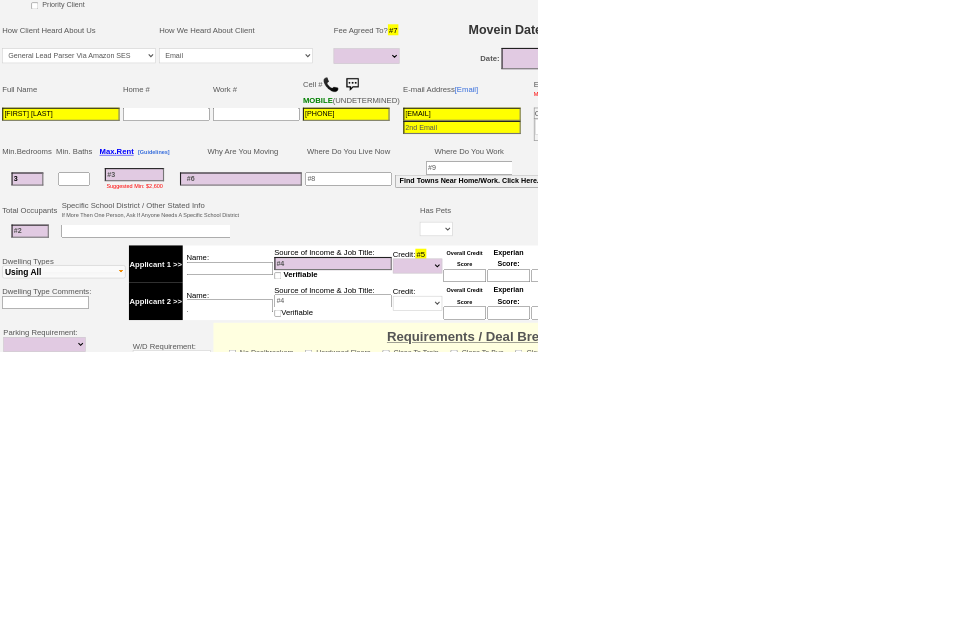 type on "3" 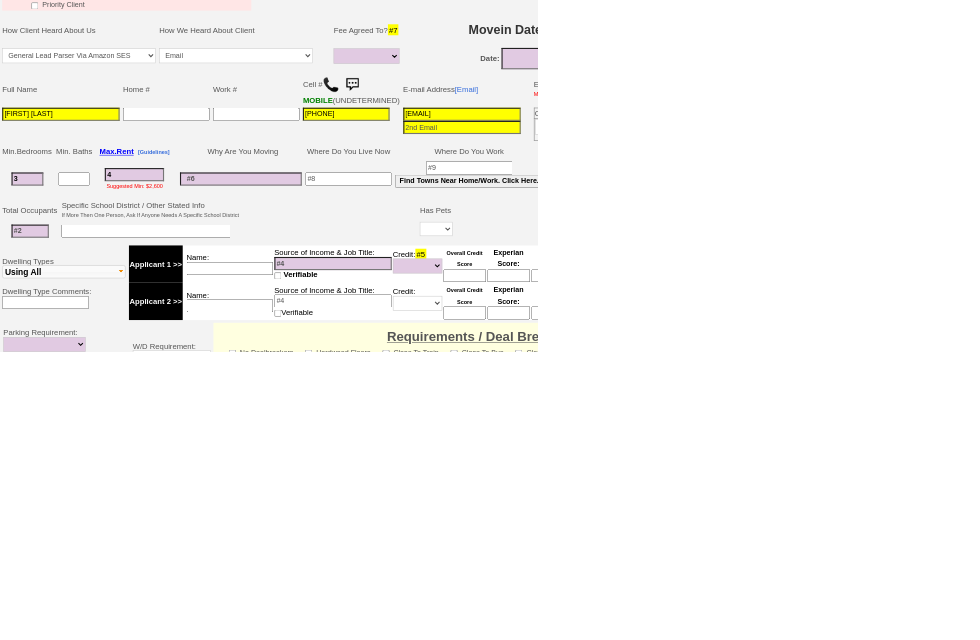type on "40" 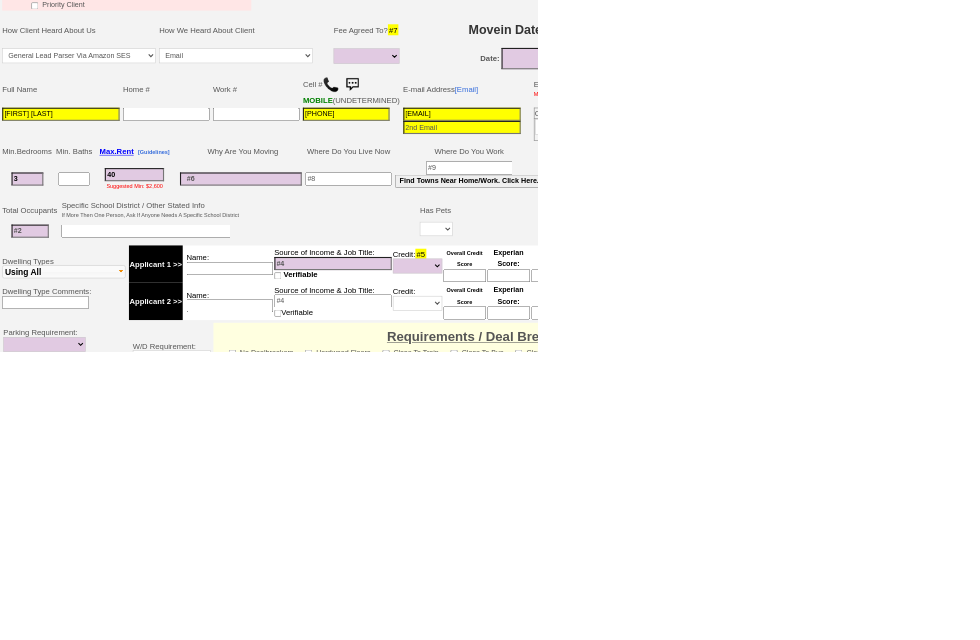 select 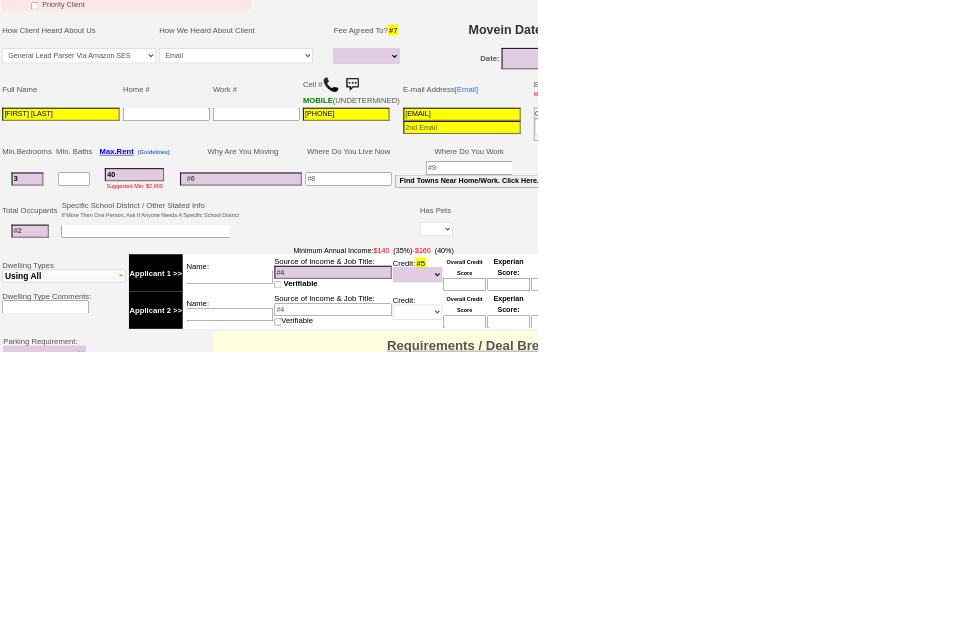 type on "400" 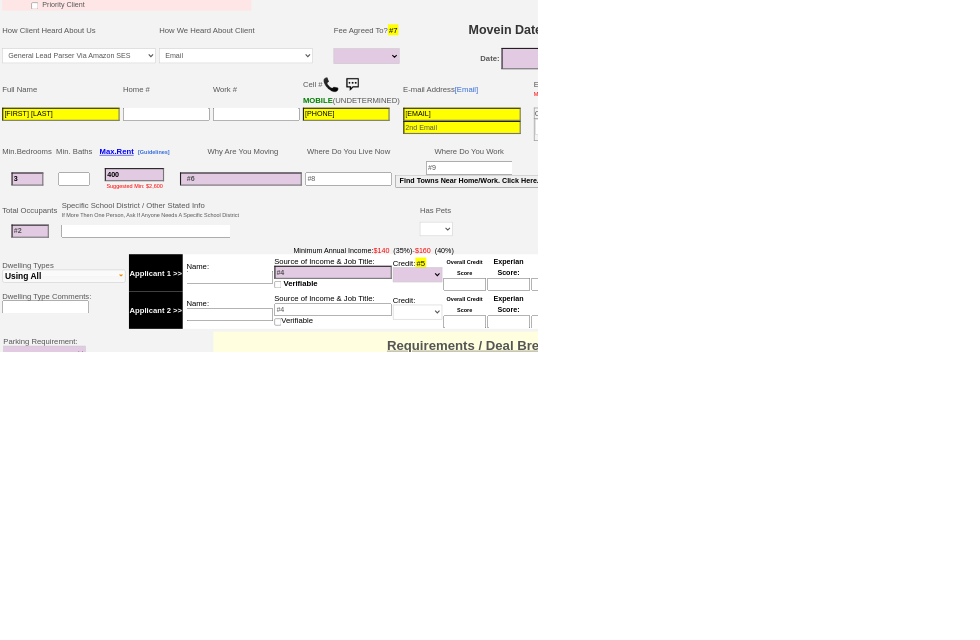 select 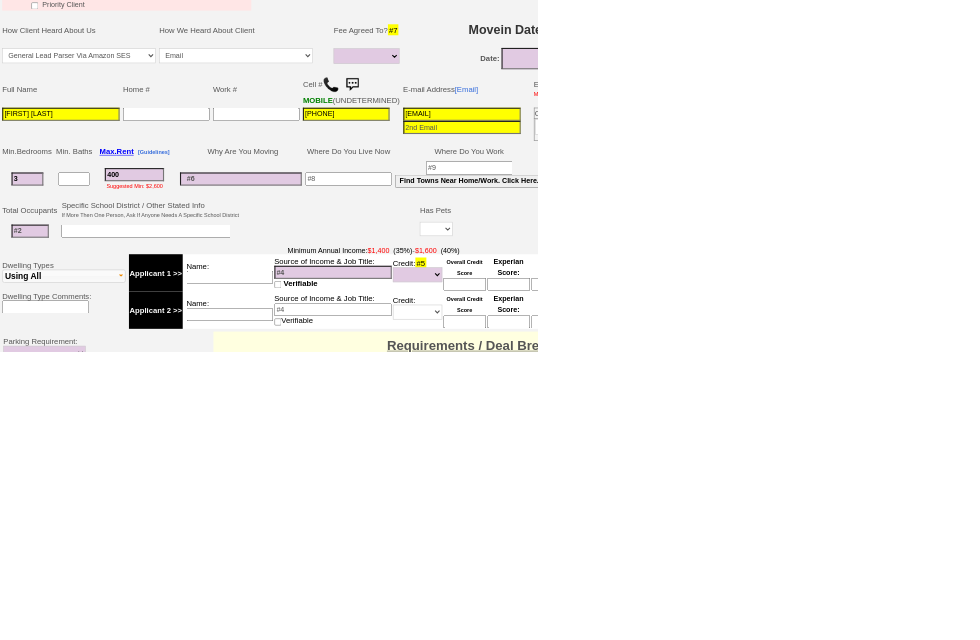 type on "4000" 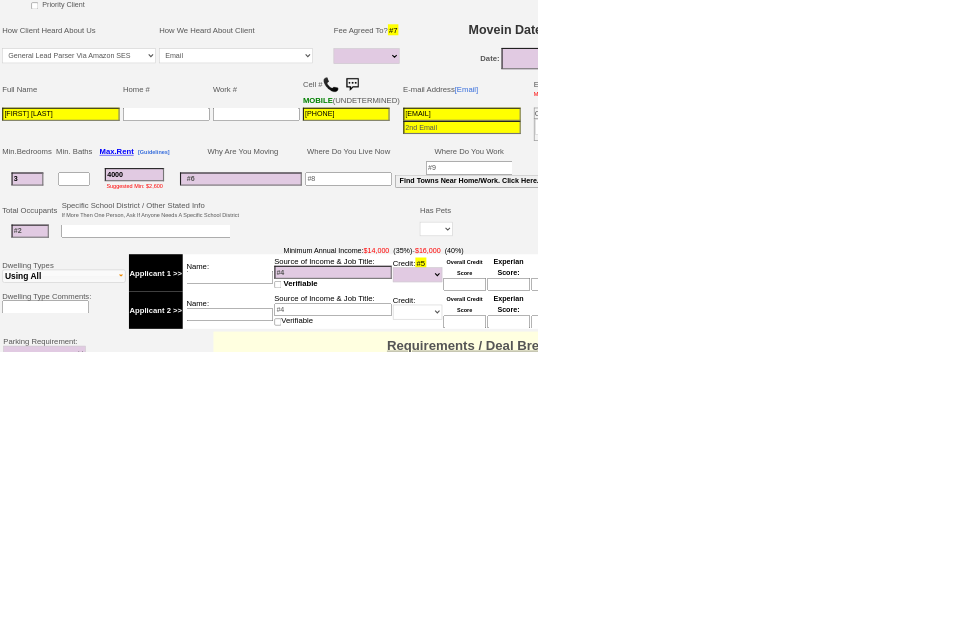 select 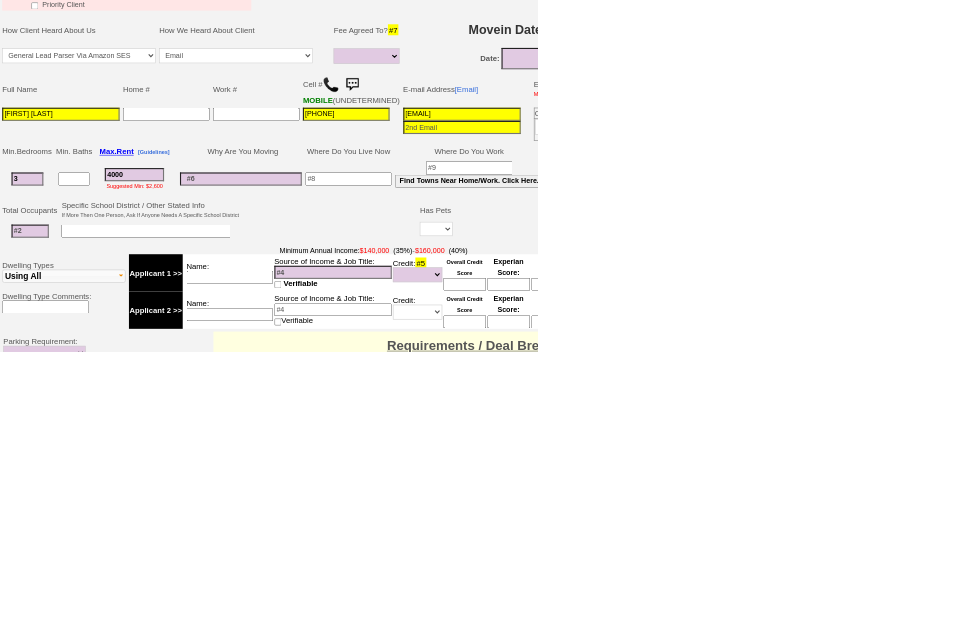 type on "4000" 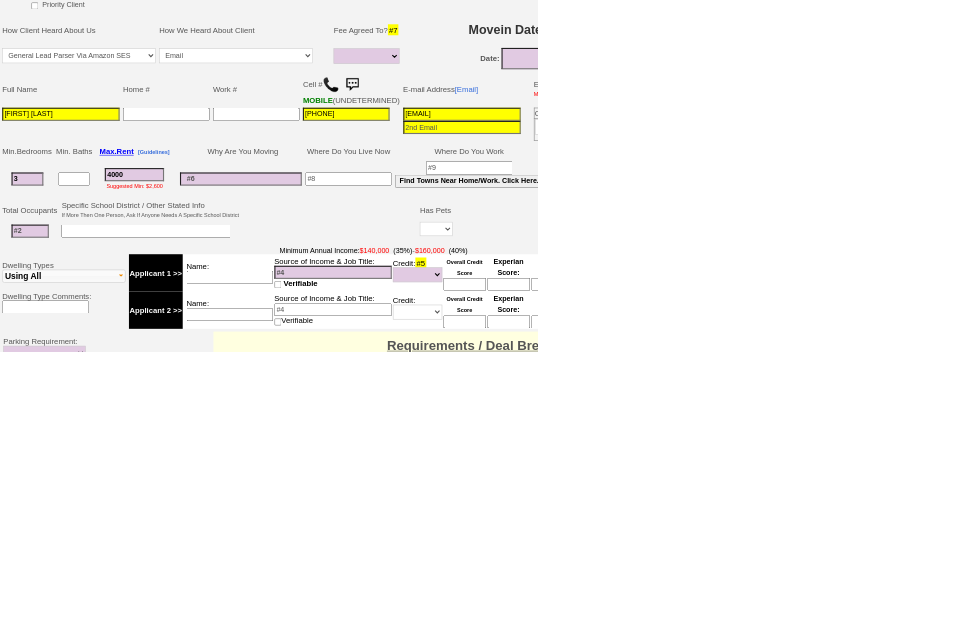 scroll, scrollTop: 314, scrollLeft: 0, axis: vertical 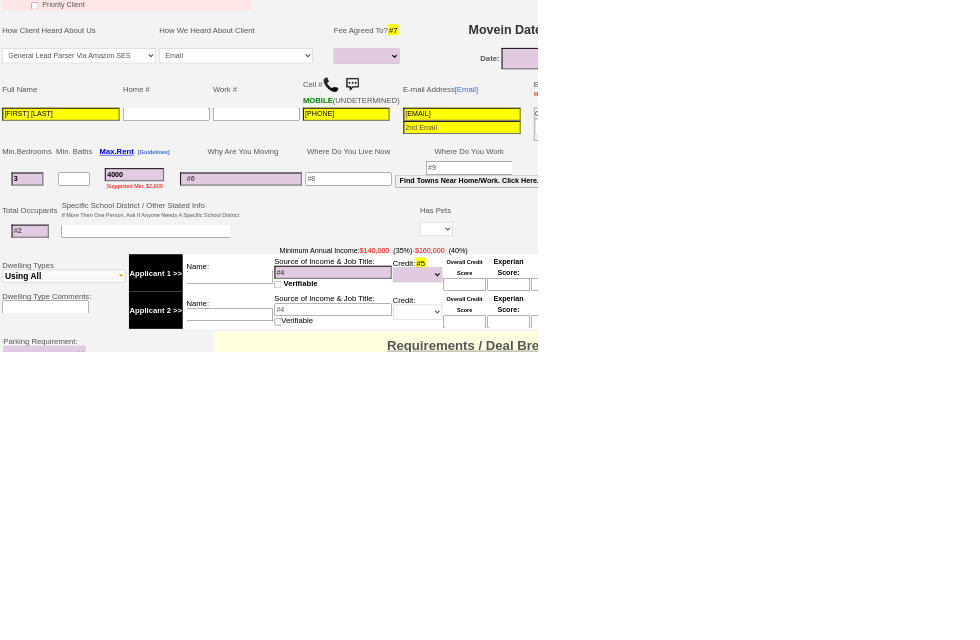 click on "Tuckahoe" at bounding box center (1089, 547) 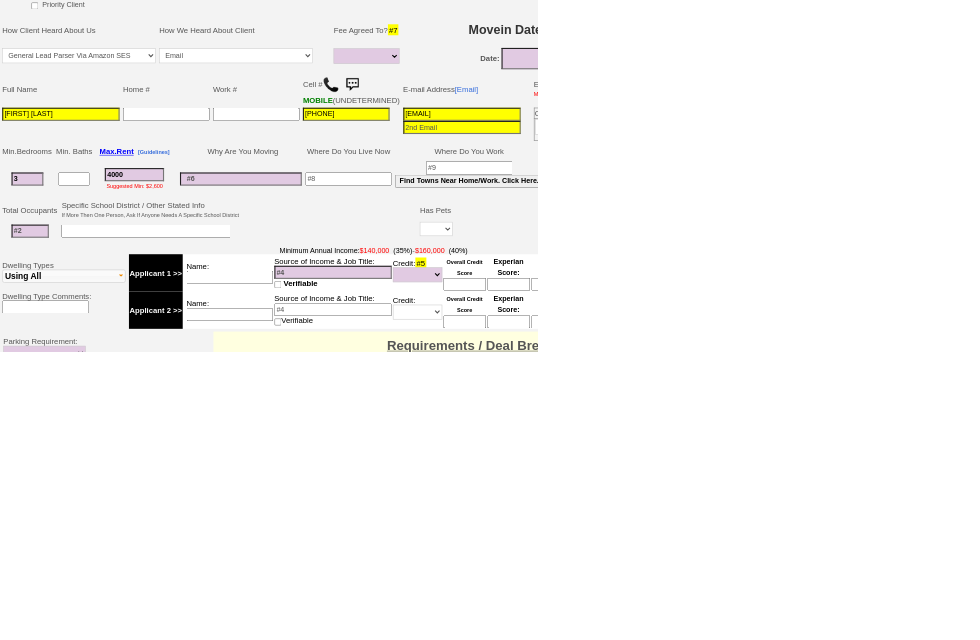 scroll, scrollTop: 497, scrollLeft: 0, axis: vertical 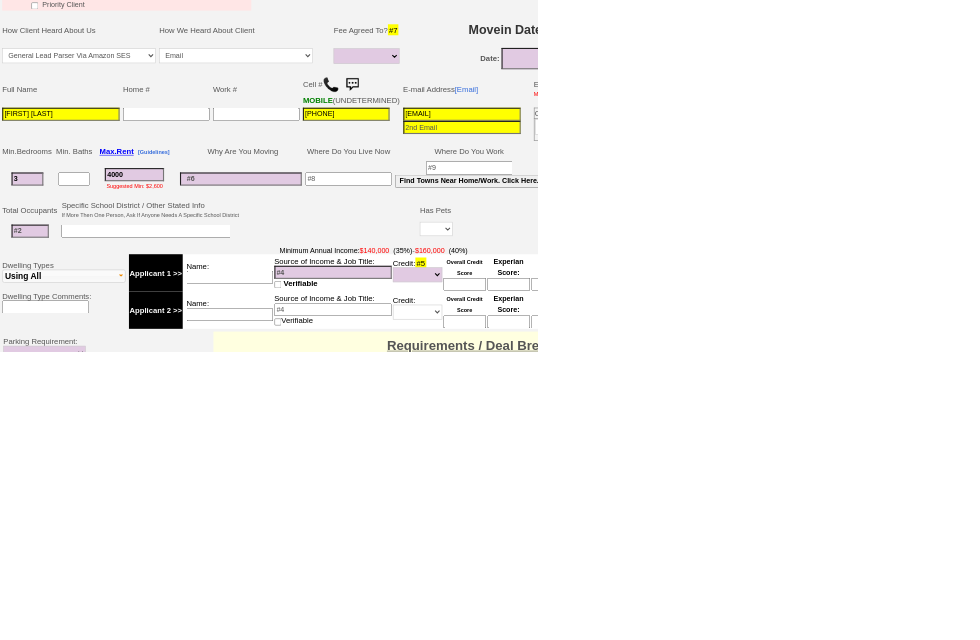 click on "Email Updates To Make Sure To Set Towns, Price, Etc. Does Not
Factor In Fee Agreed To." at bounding box center (1126, 162) 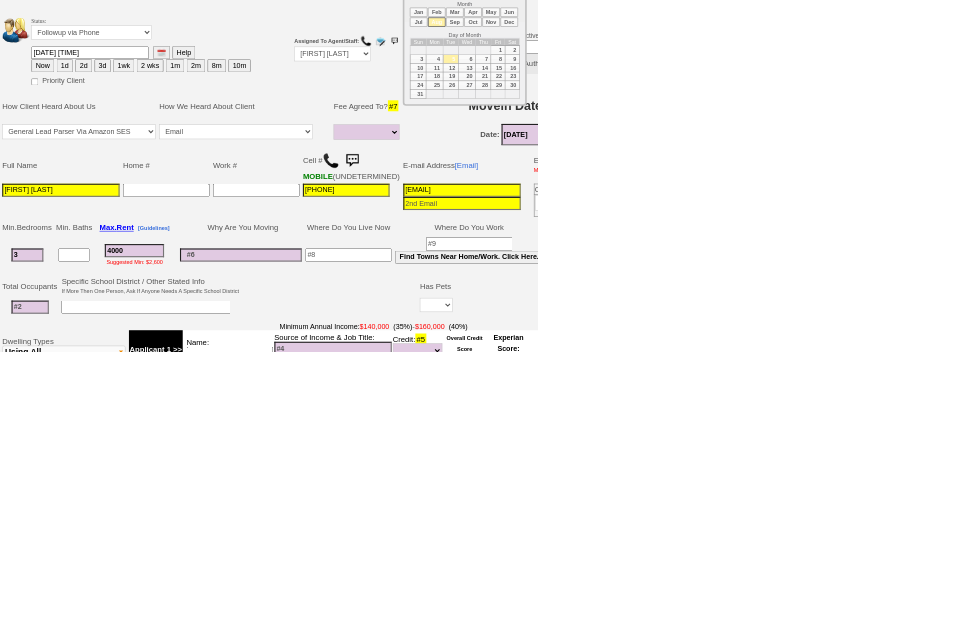 scroll, scrollTop: 230, scrollLeft: 0, axis: vertical 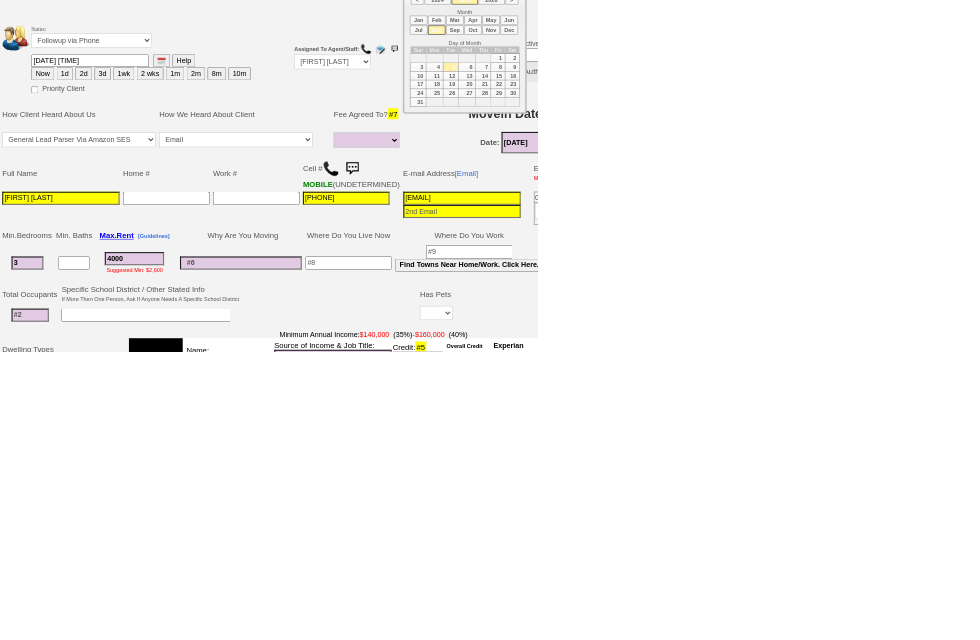 click on "Sep" at bounding box center (829, 54) 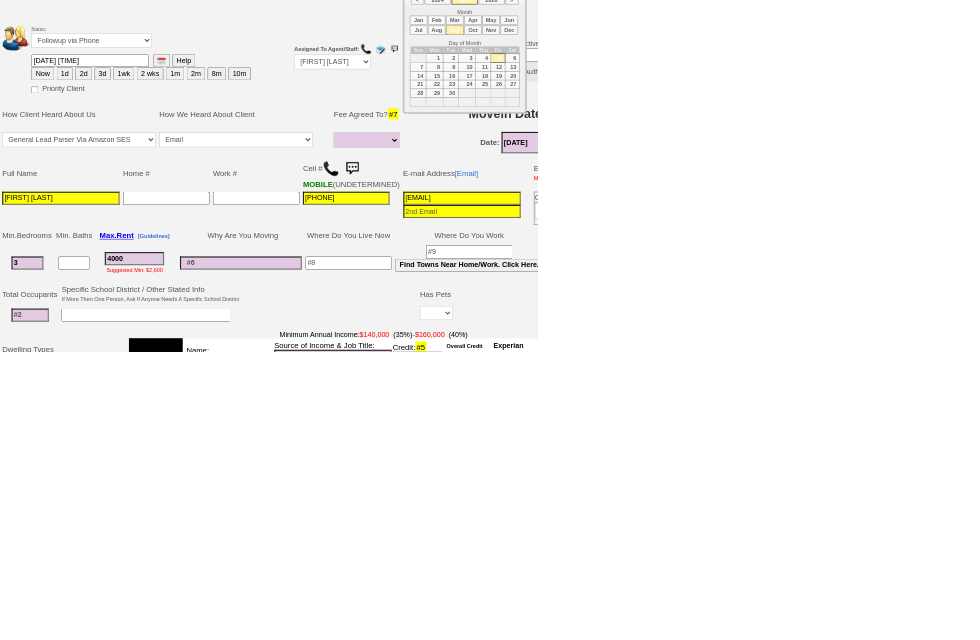 click on "Mon" at bounding box center (792, 91) 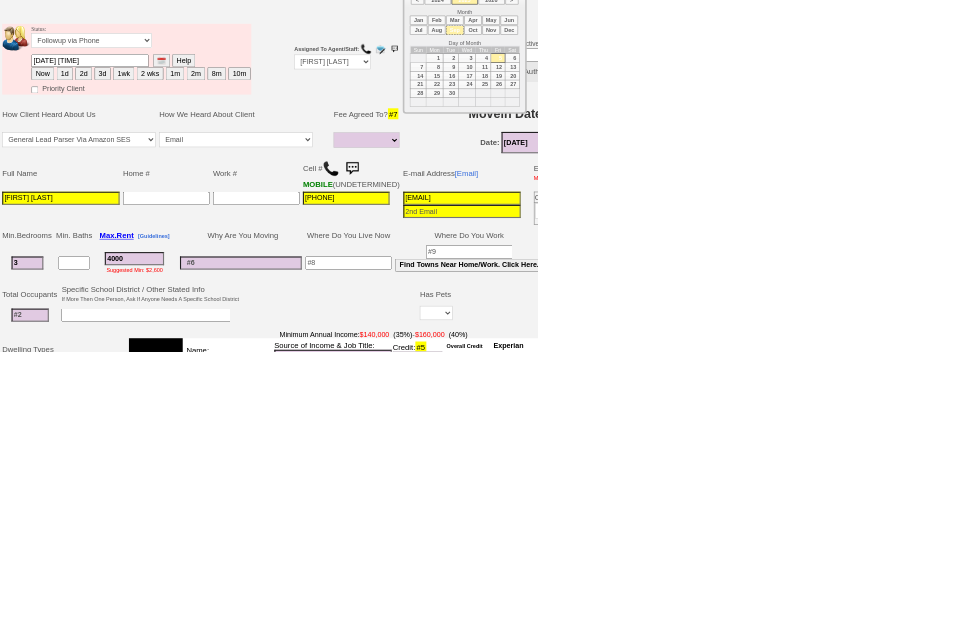 click on "1" at bounding box center [792, 106] 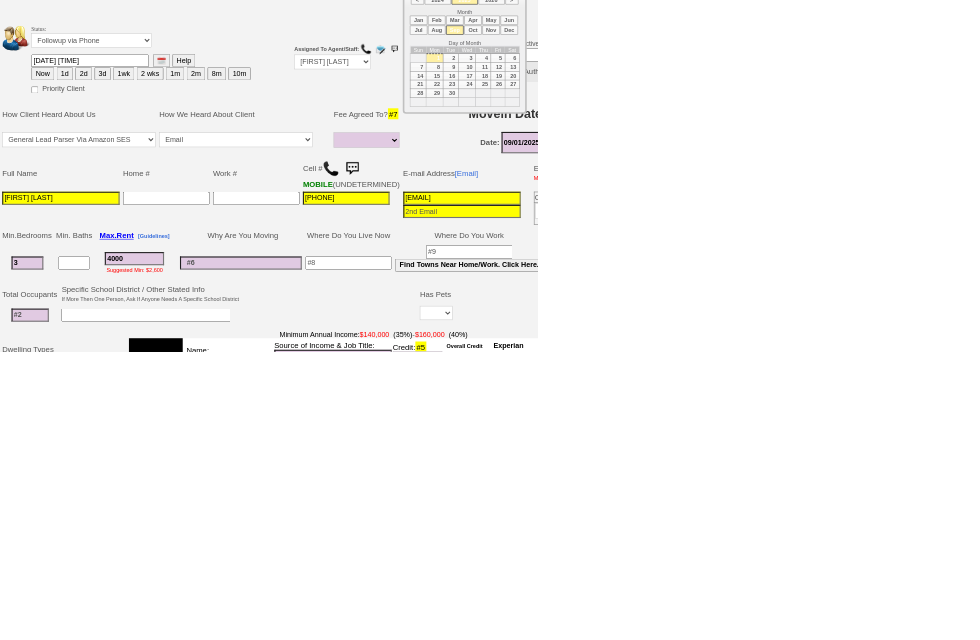 click on "3" at bounding box center (50, 479) 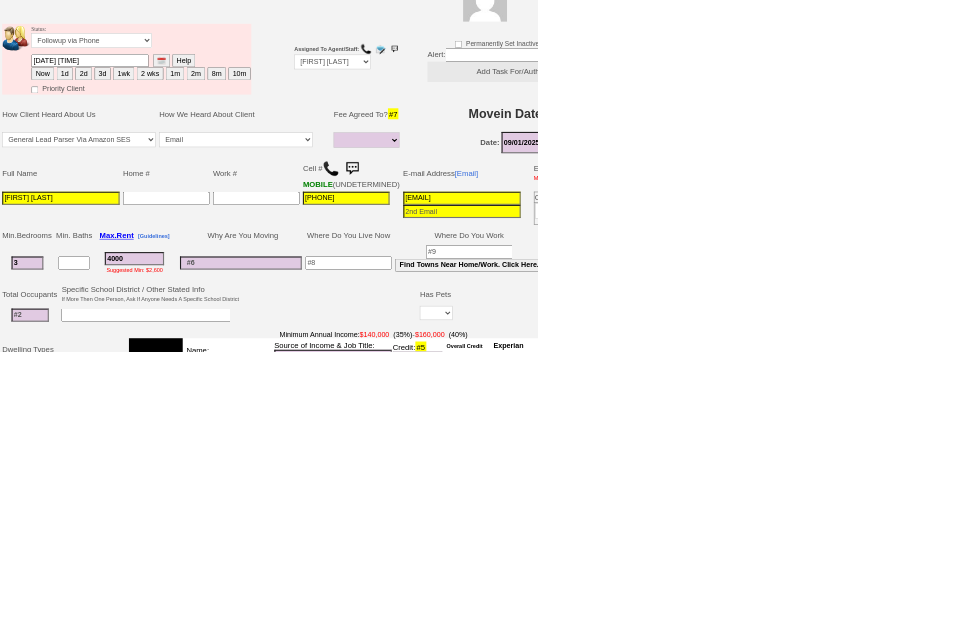 type 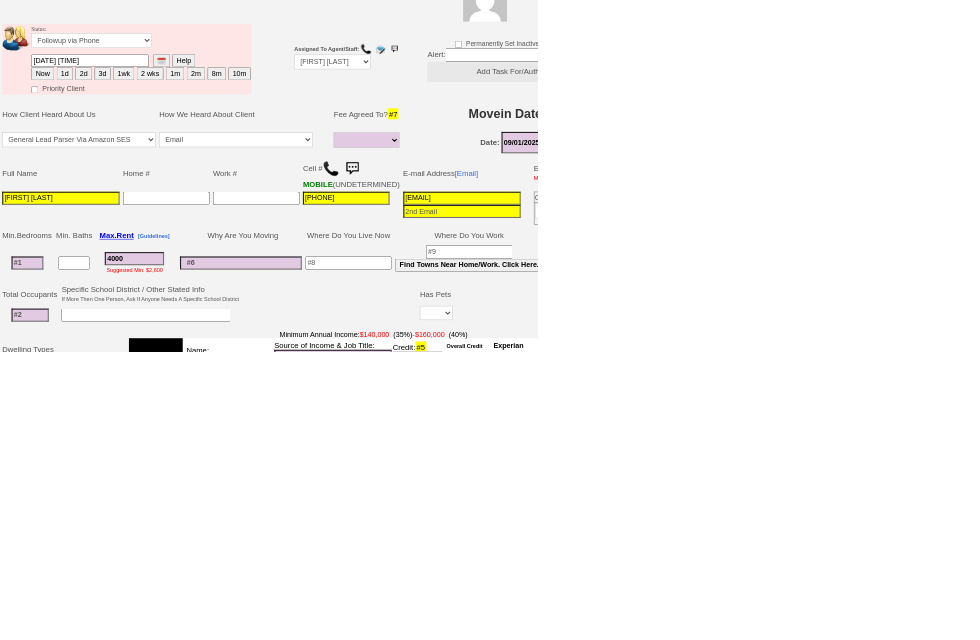 select 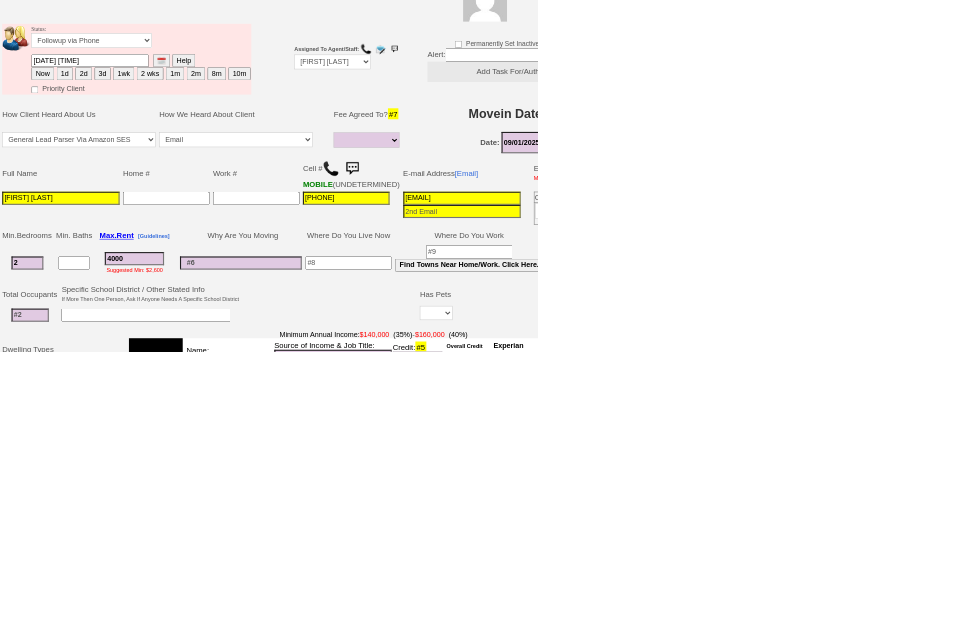 select 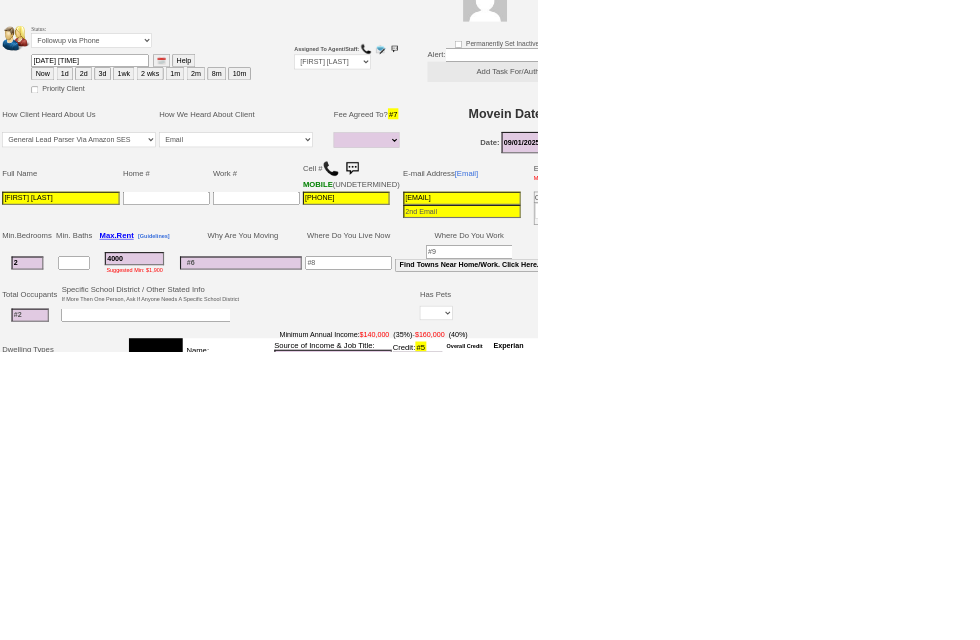 type on "2" 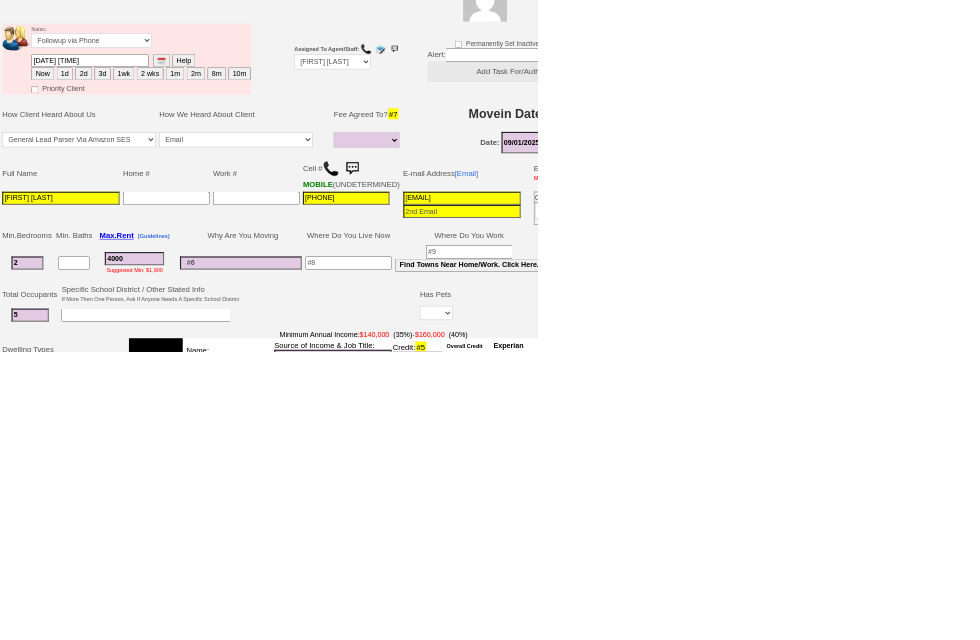 type on "5" 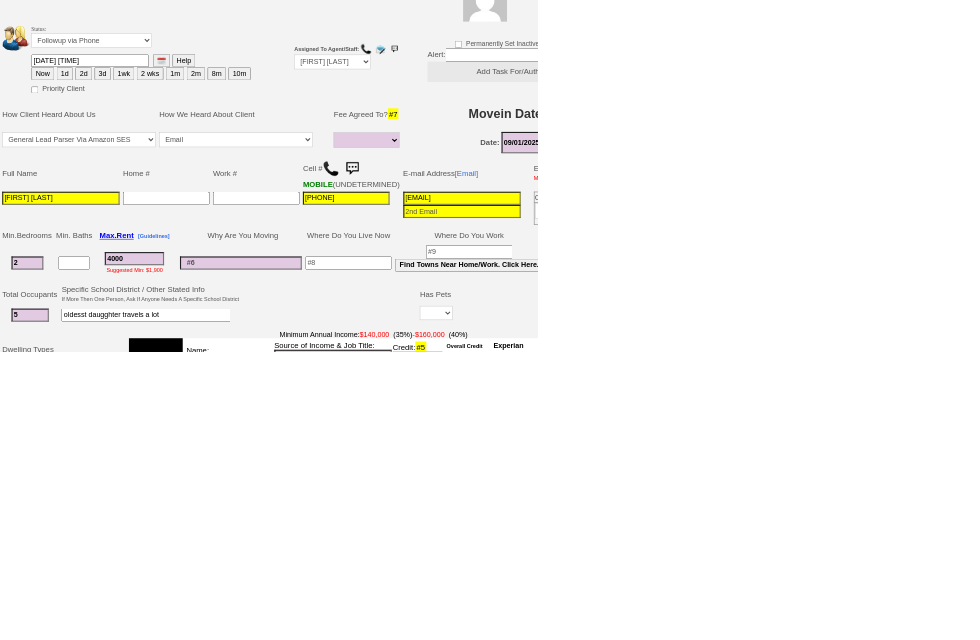 type on "oldesst daugghter travels a lot" 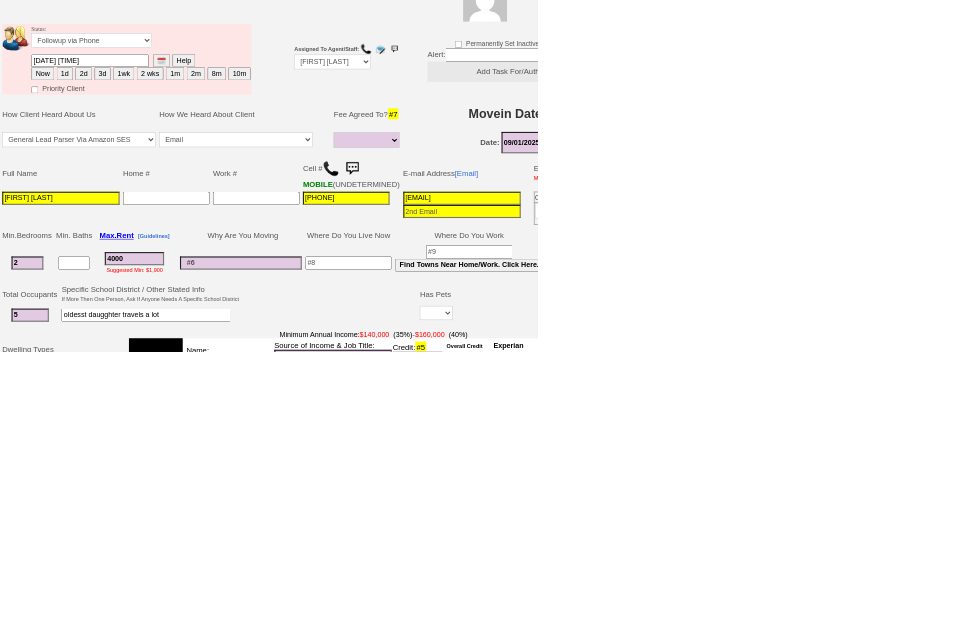 click on "4000" at bounding box center [245, 471] 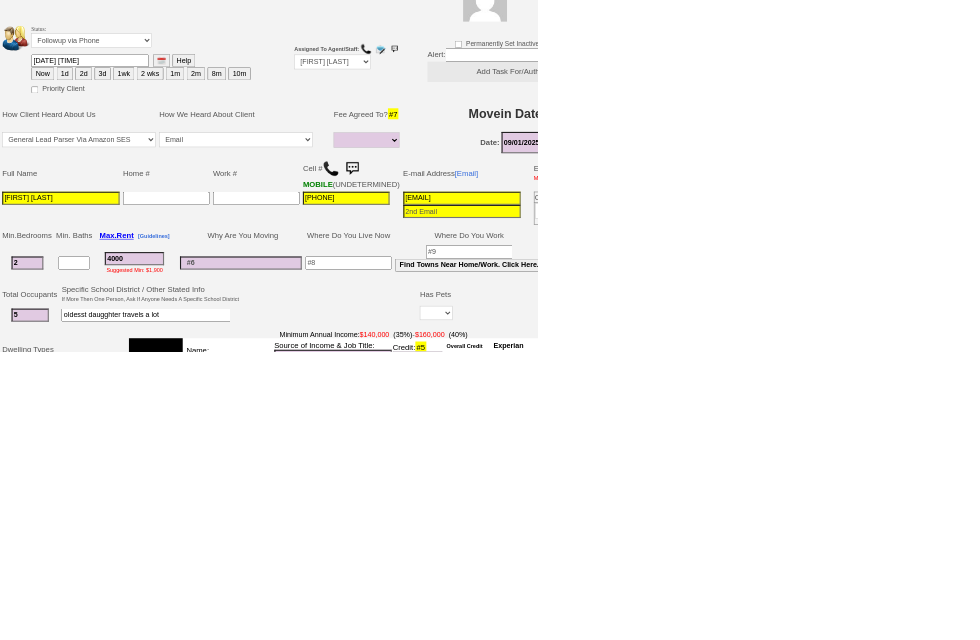 scroll, scrollTop: 230, scrollLeft: 0, axis: vertical 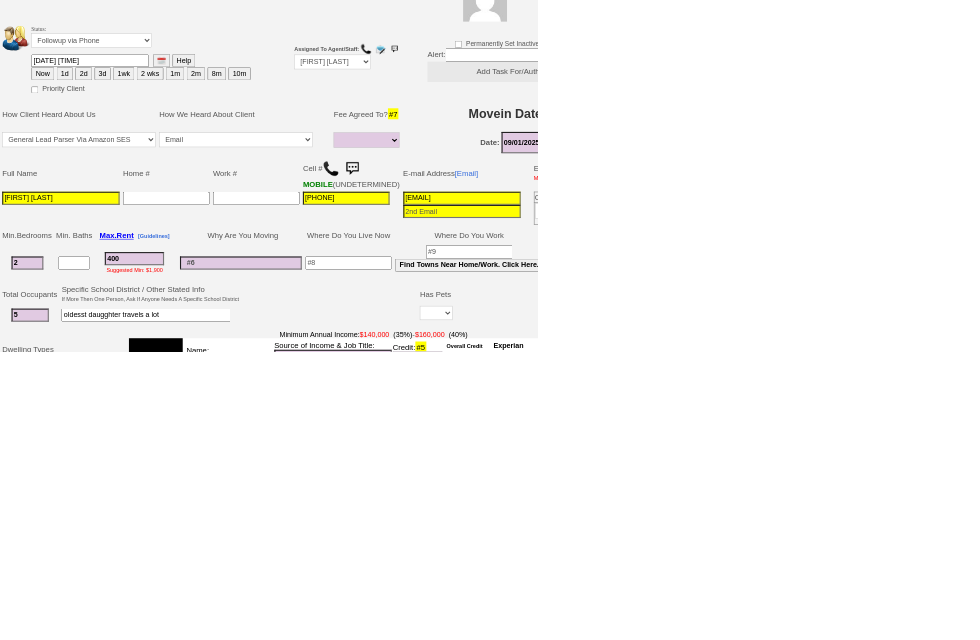 type on "40" 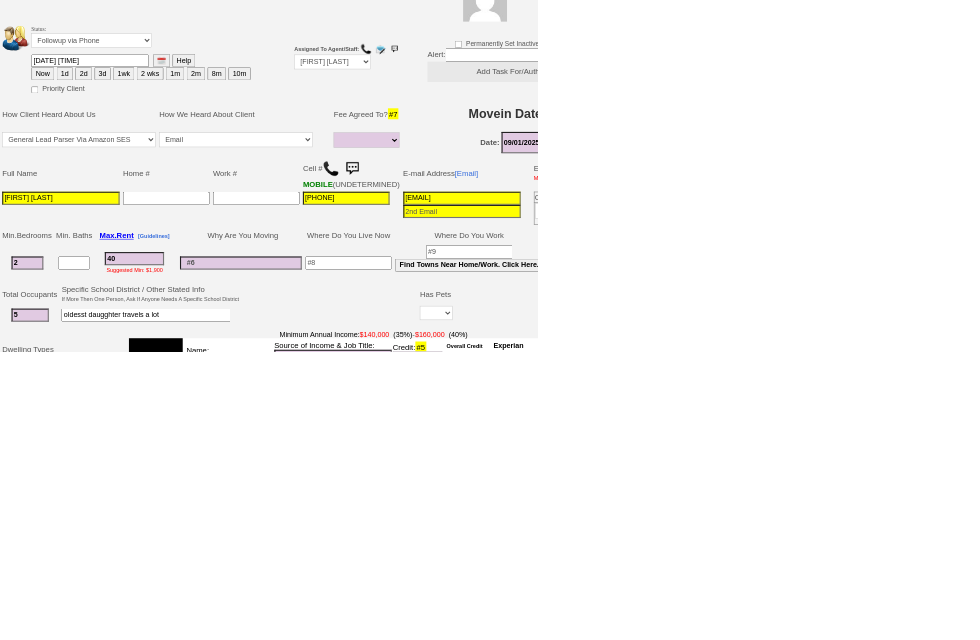 select 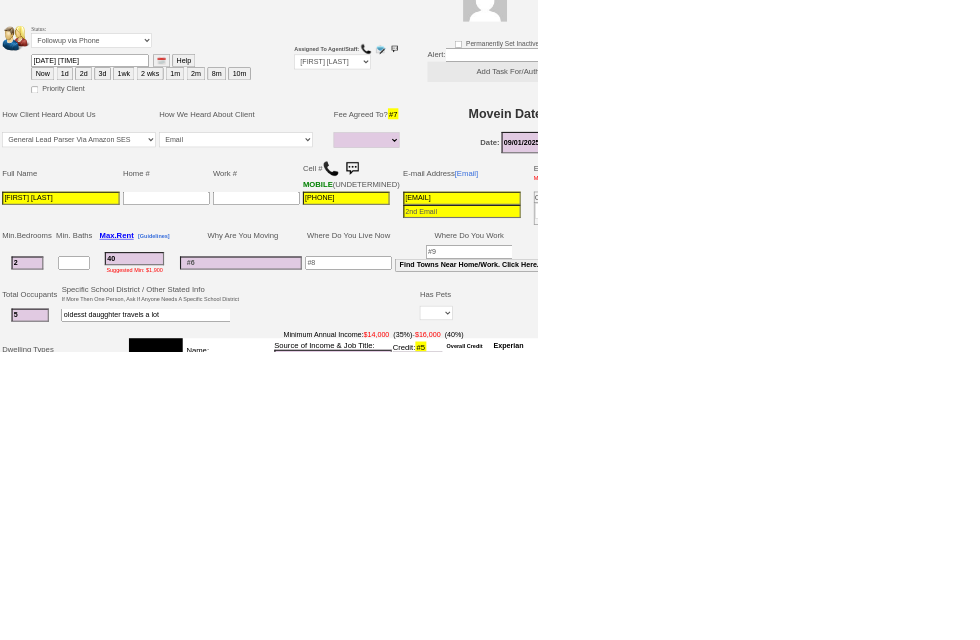 type on "4" 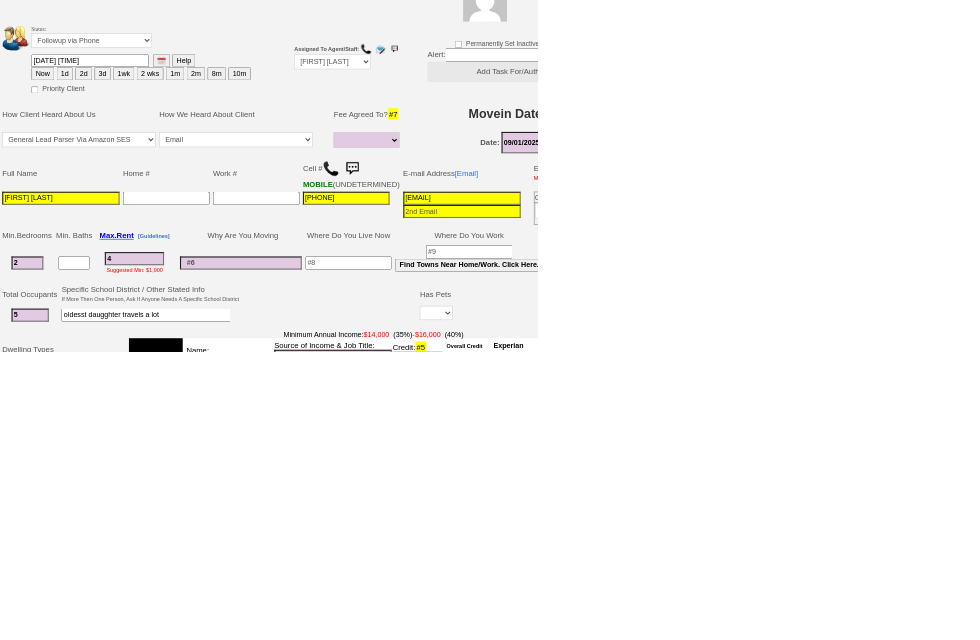 select 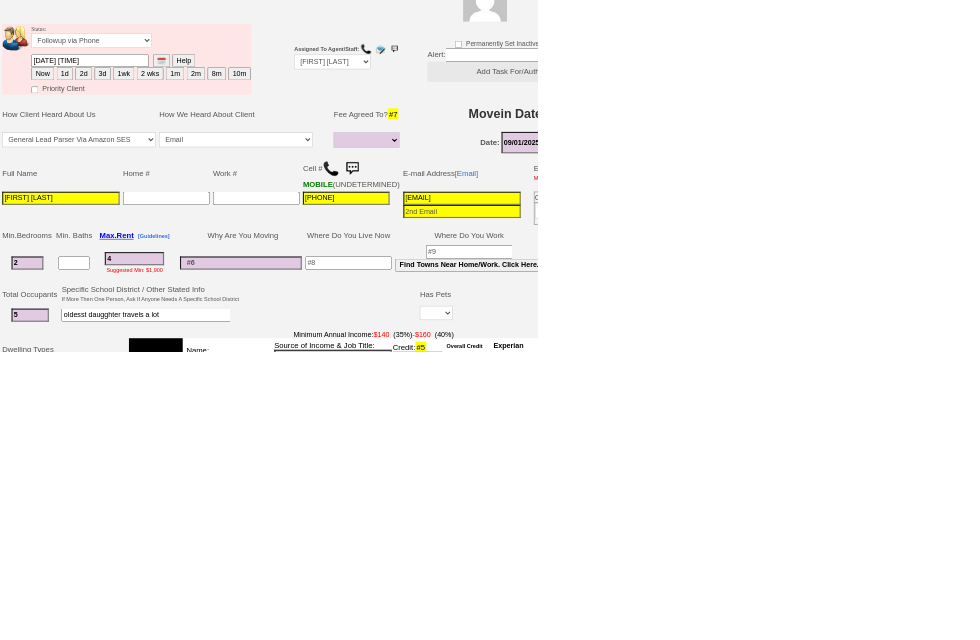 type 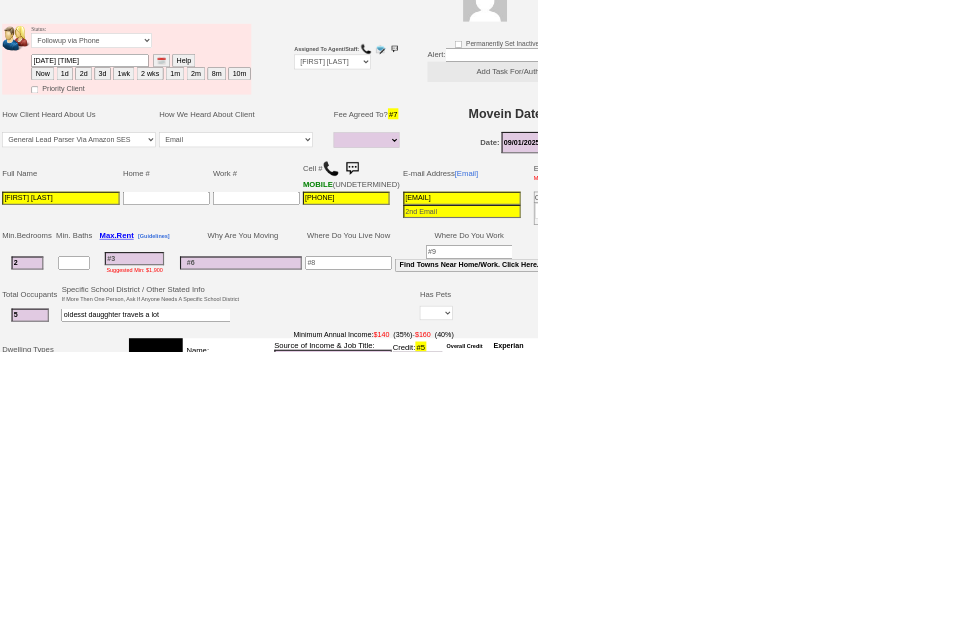 select 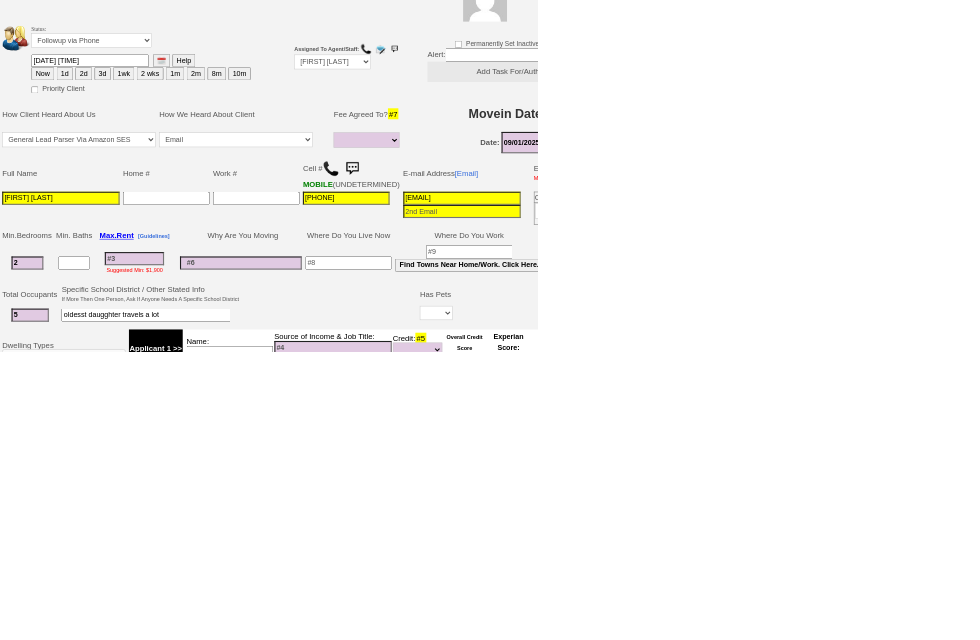 type 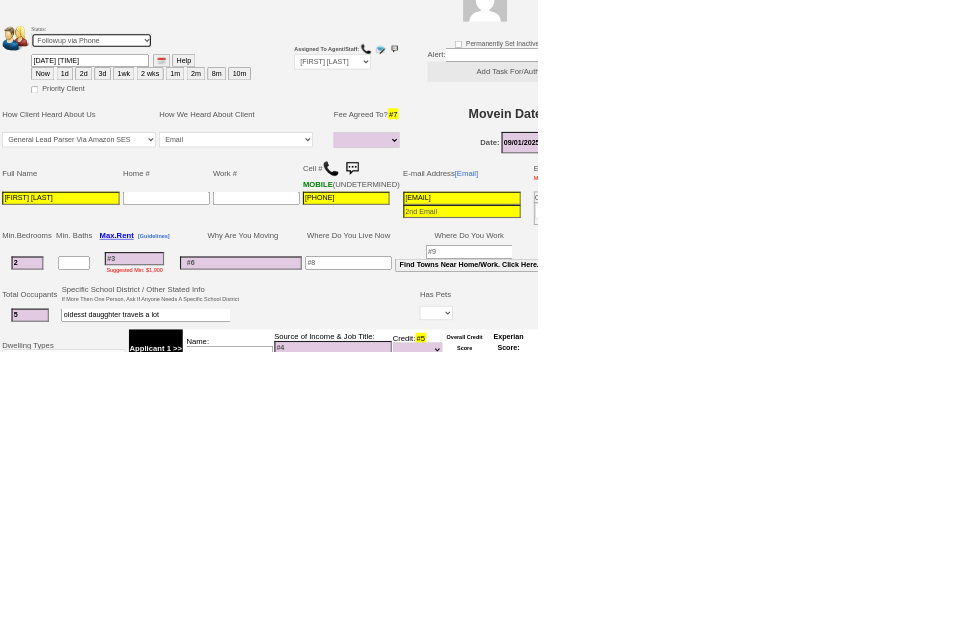 click on "Followup via Phone Followup via Email Followup When Section 8 Property Found Deal Closed - Followup Before Lease Expires Needs Email Address Needs Phone Number From Lead Source HSH is Awaiting Response To Automatic Email Form Incomplete Inactive" at bounding box center [167, 73] 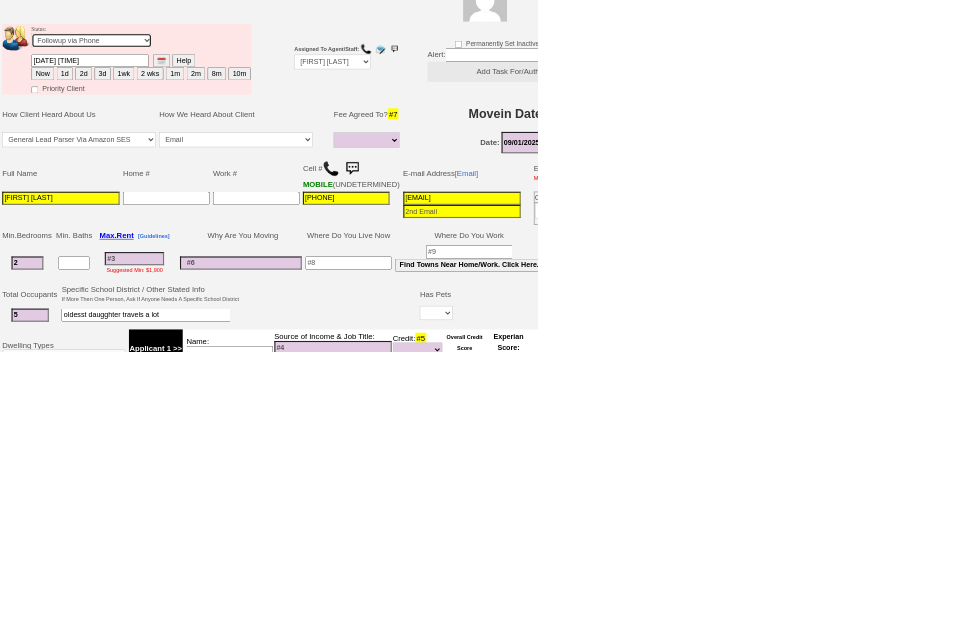 select on "Inactive" 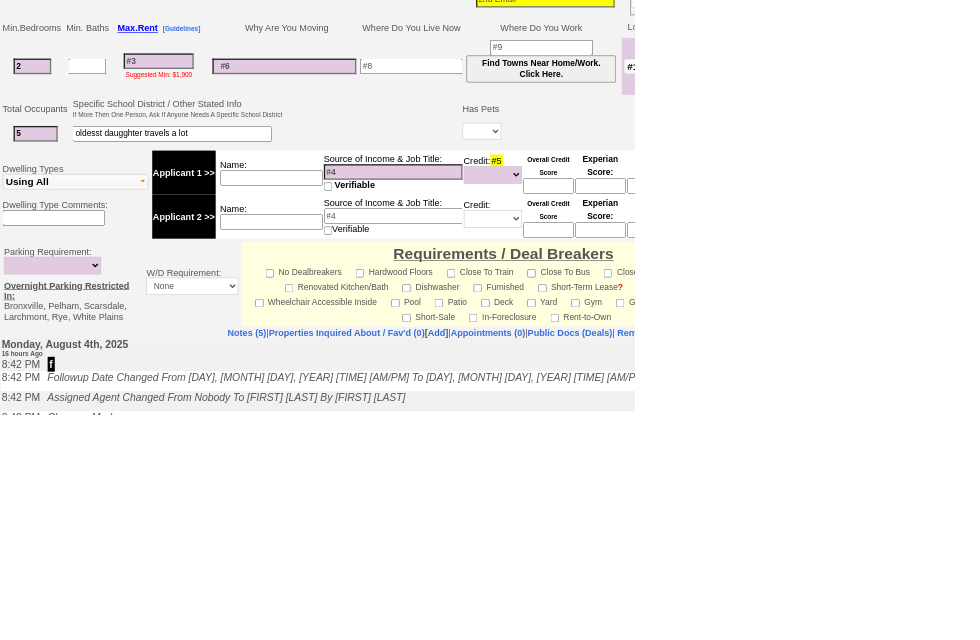 scroll, scrollTop: 581, scrollLeft: 0, axis: vertical 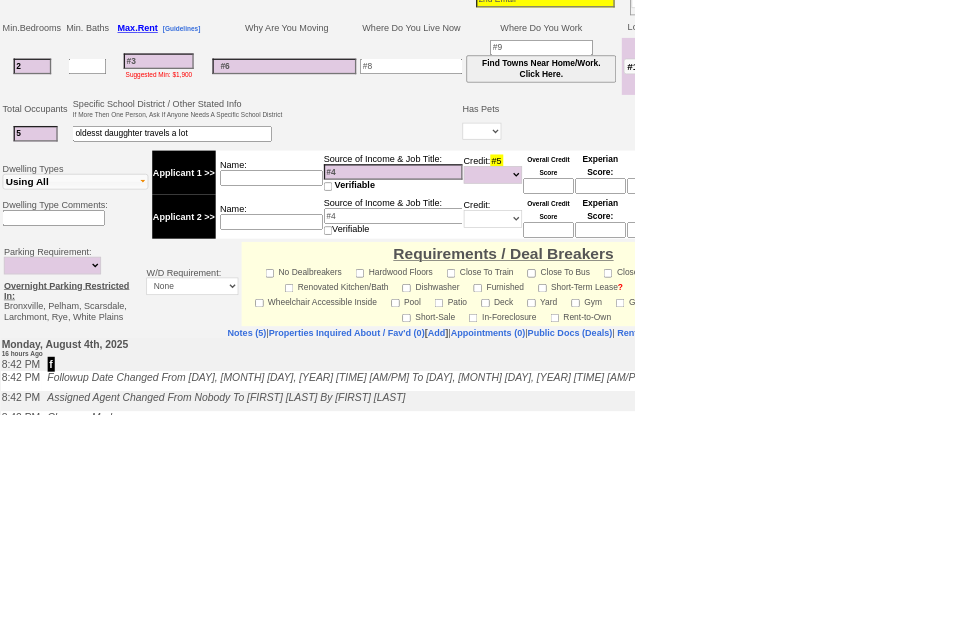 click on "Insert New Note Here" at bounding box center (739, 847) 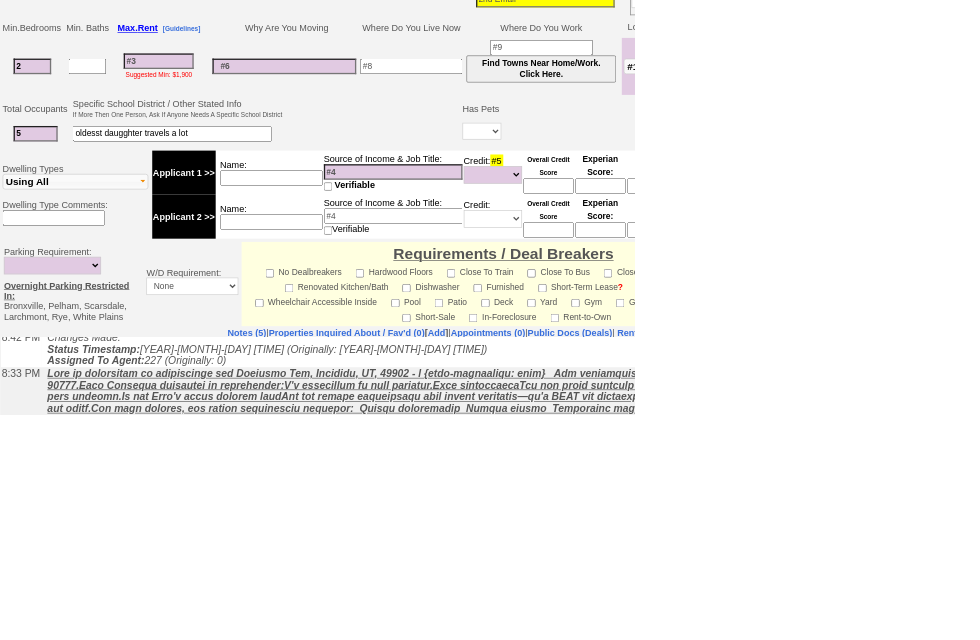 scroll, scrollTop: 177, scrollLeft: 0, axis: vertical 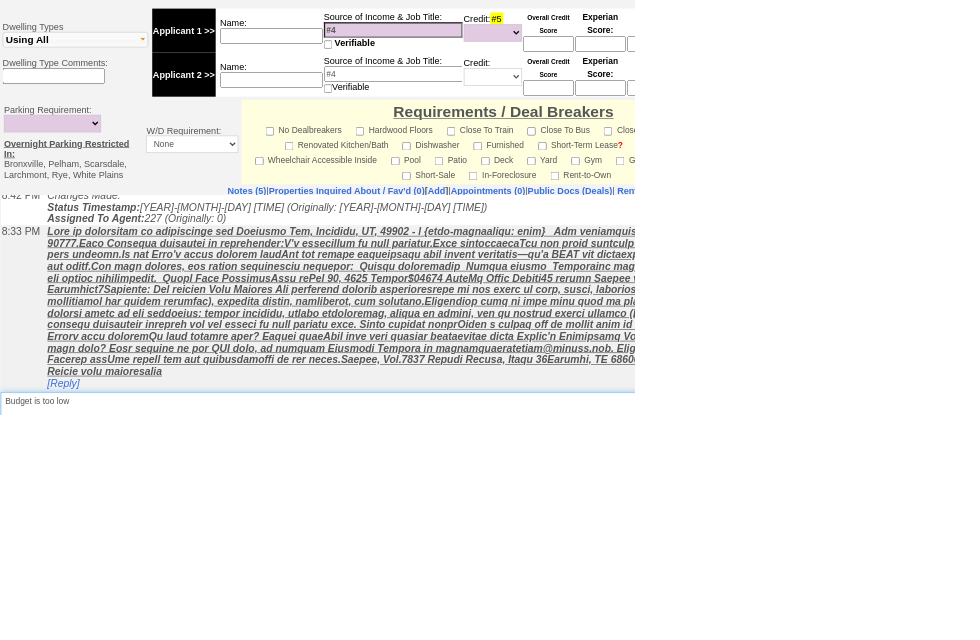 type on "Budget is too low" 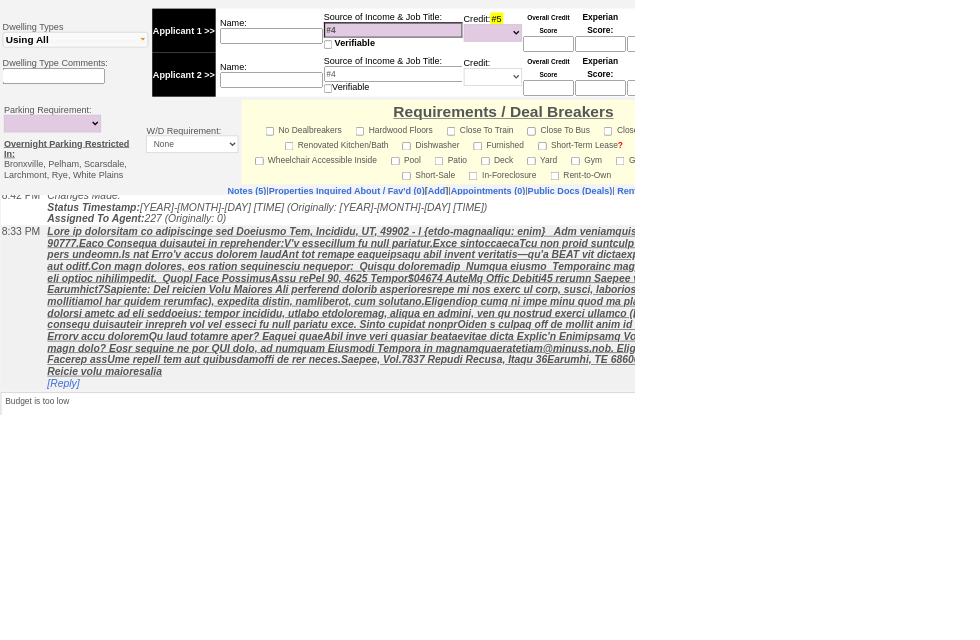 click on "Save" at bounding box center [76, 707] 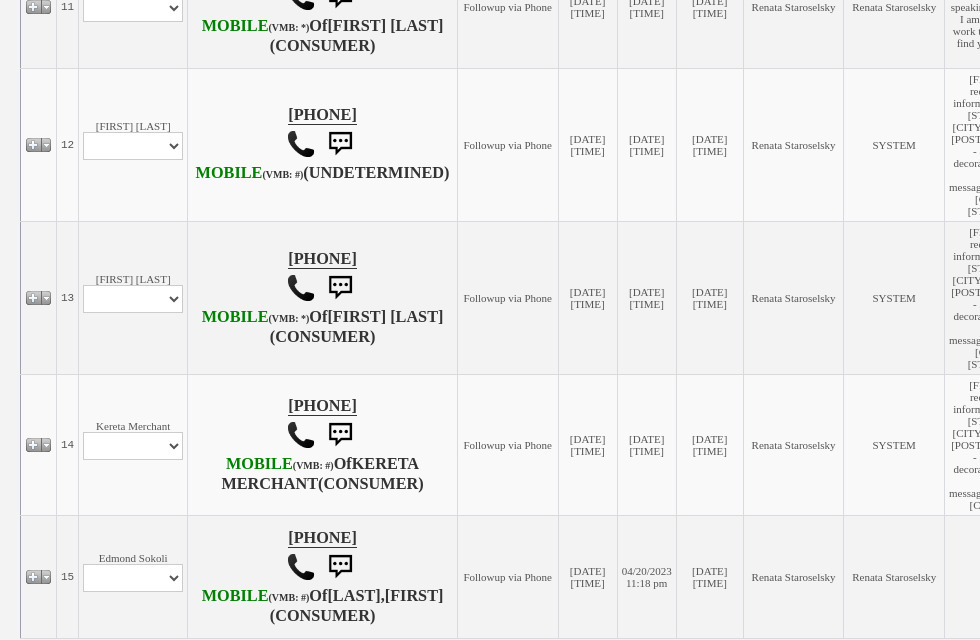 scroll, scrollTop: 1739, scrollLeft: 0, axis: vertical 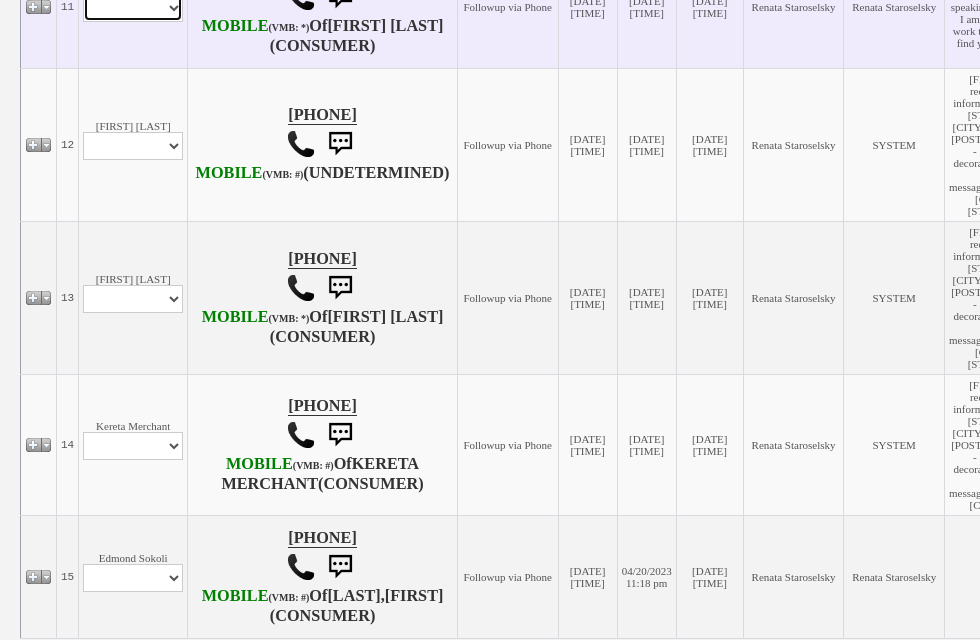 click on "Profile
Edit
Print
Email Externally (Will Not Be Tracked In CRM)
Closed Deals" at bounding box center [133, 8] 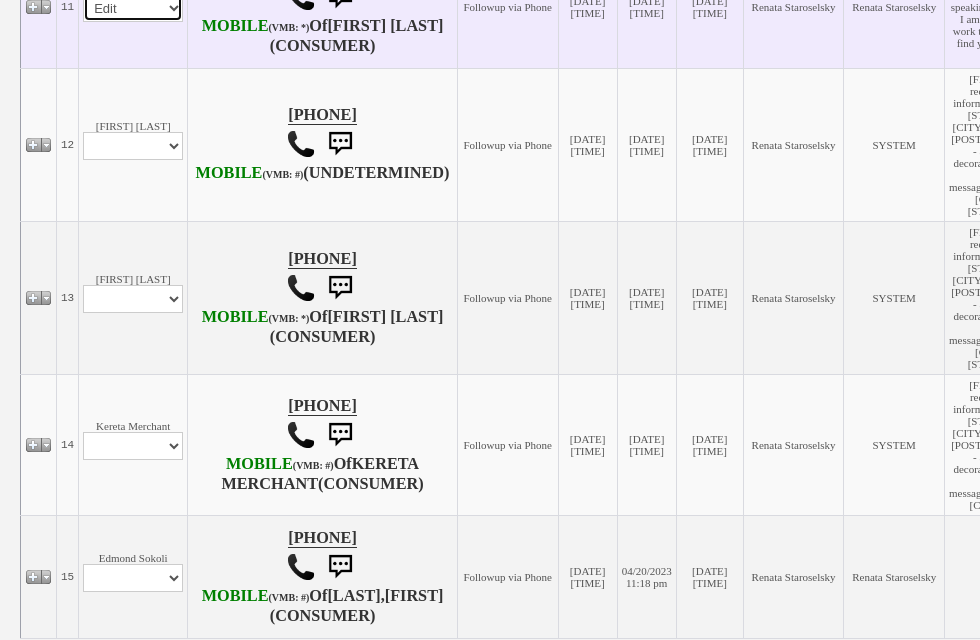 select 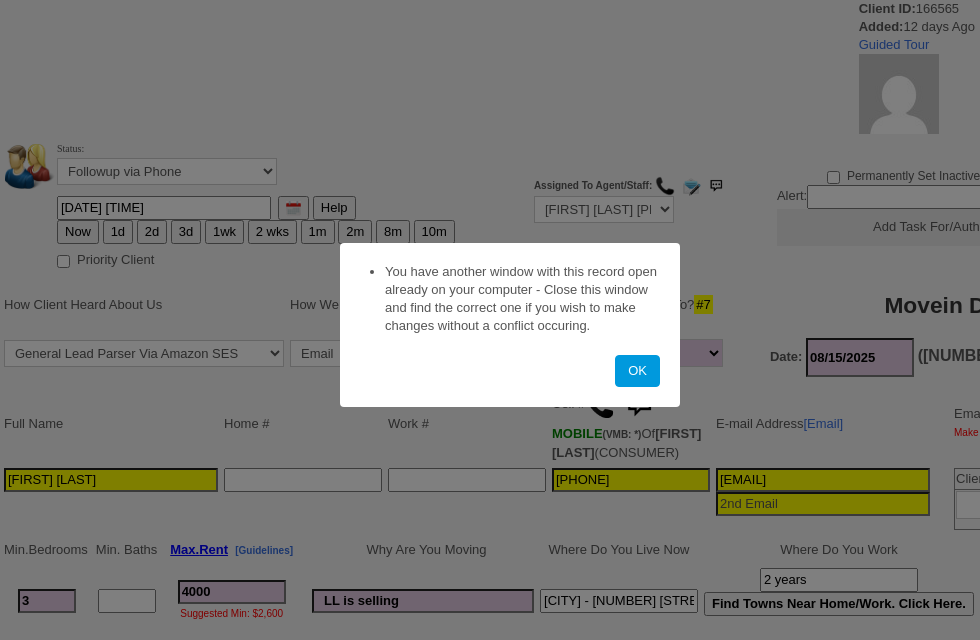 select on "1 Month" 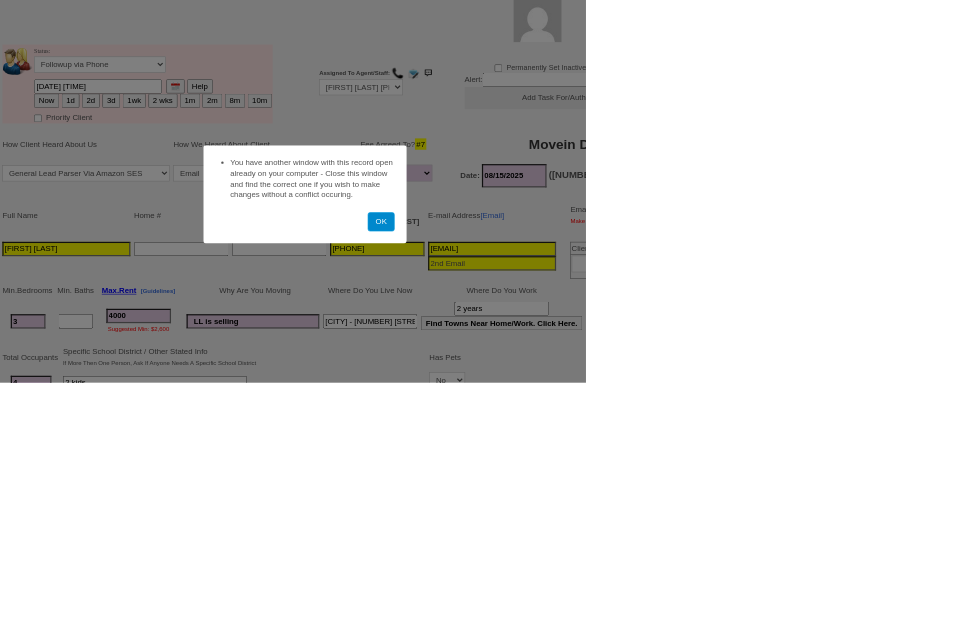 click on "OK" at bounding box center [637, 371] 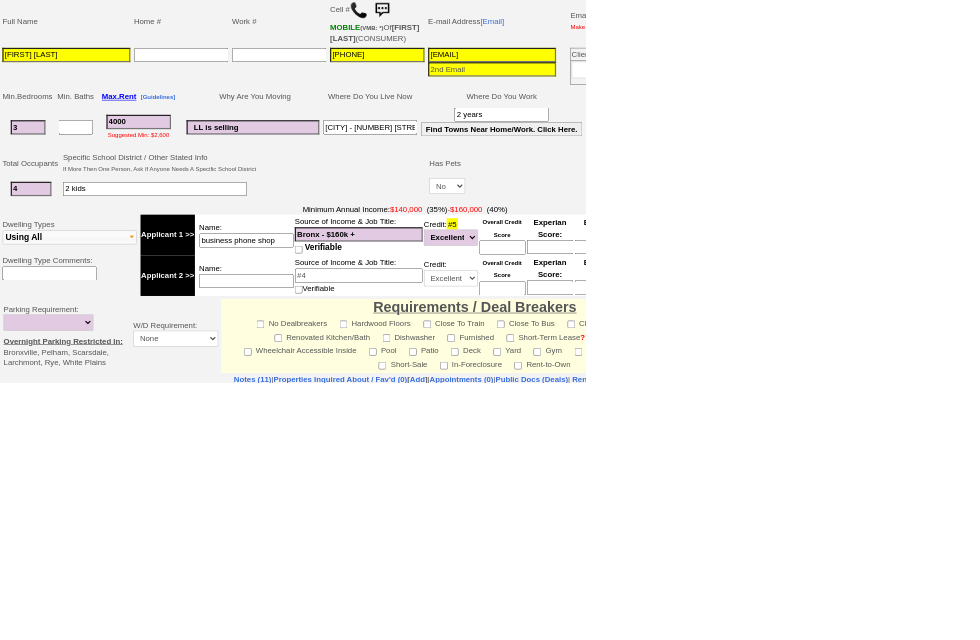 scroll, scrollTop: 389, scrollLeft: 0, axis: vertical 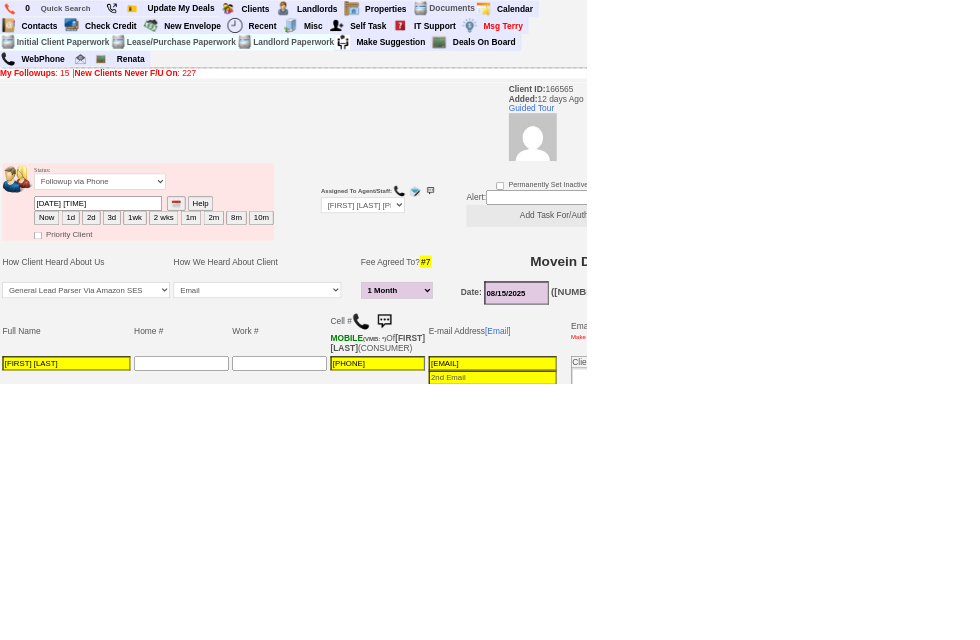 click on "2d" at bounding box center [152, 364] 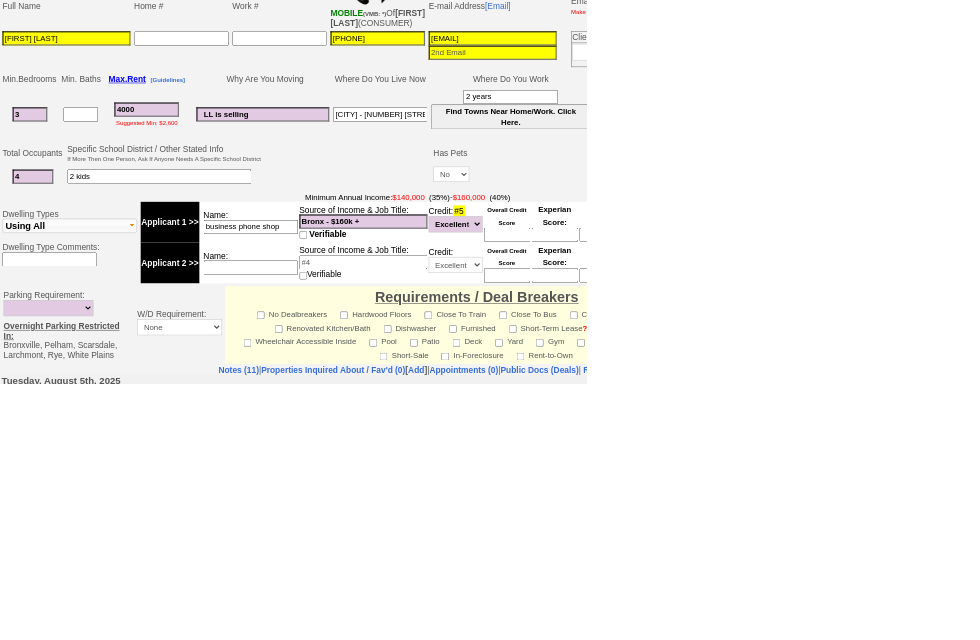 click on "Insert New Note Here" at bounding box center [756, 953] 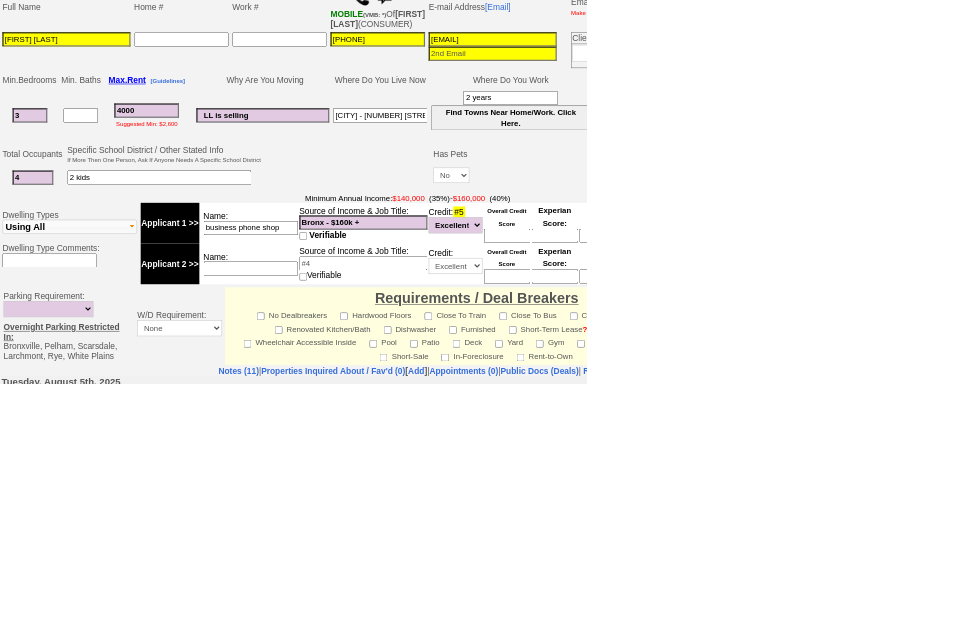 scroll, scrollTop: 542, scrollLeft: 0, axis: vertical 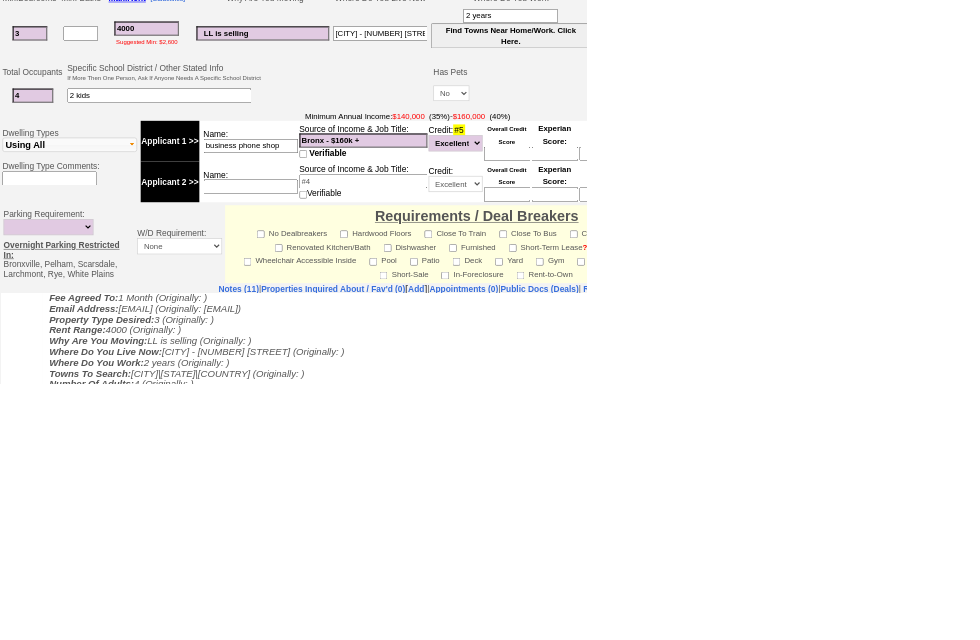 type on "Wants to tour Columbus ave" 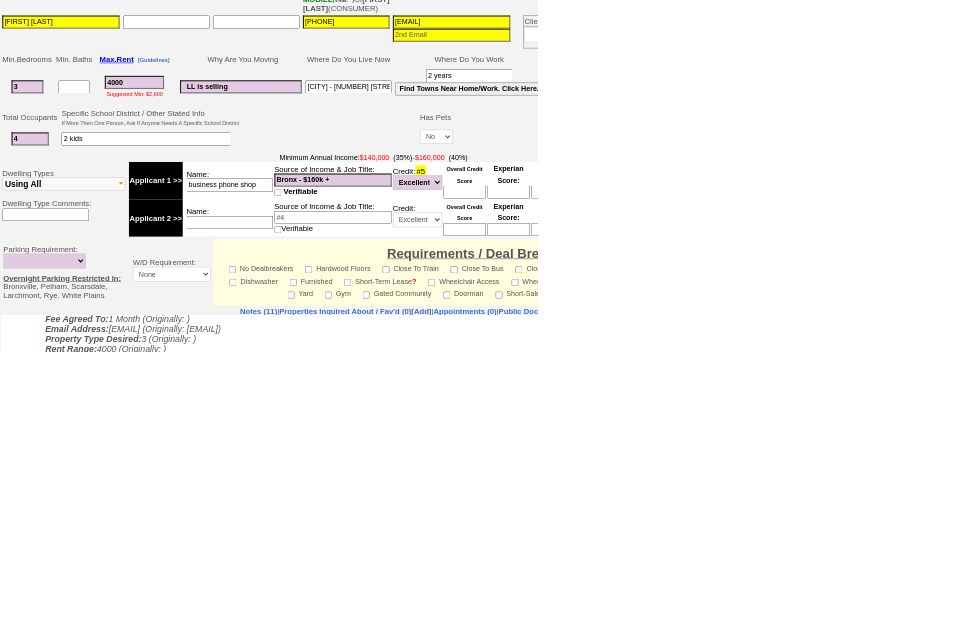 scroll, scrollTop: 419, scrollLeft: 0, axis: vertical 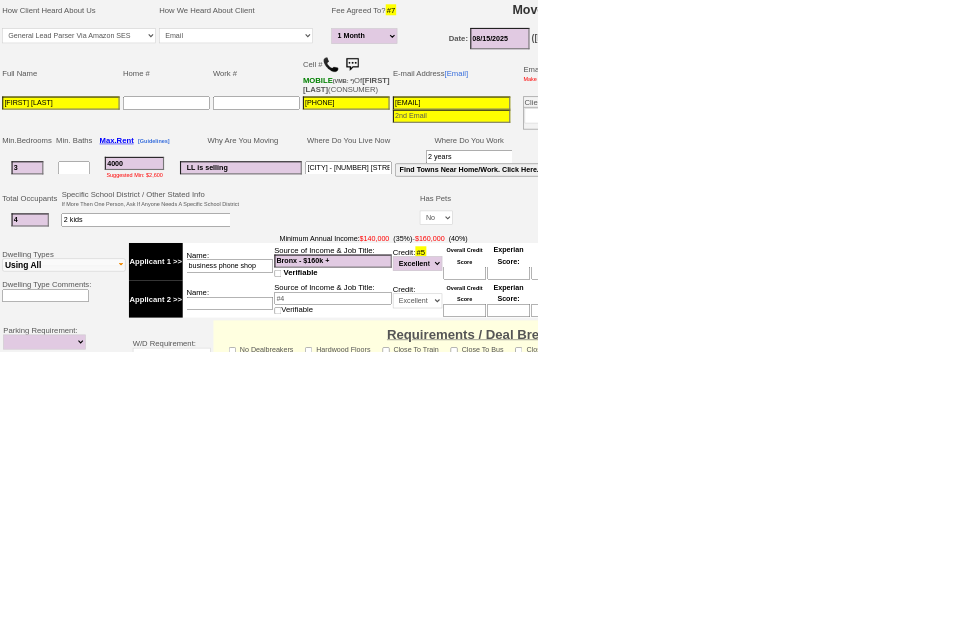 click on "Save" at bounding box center (76, 1128) 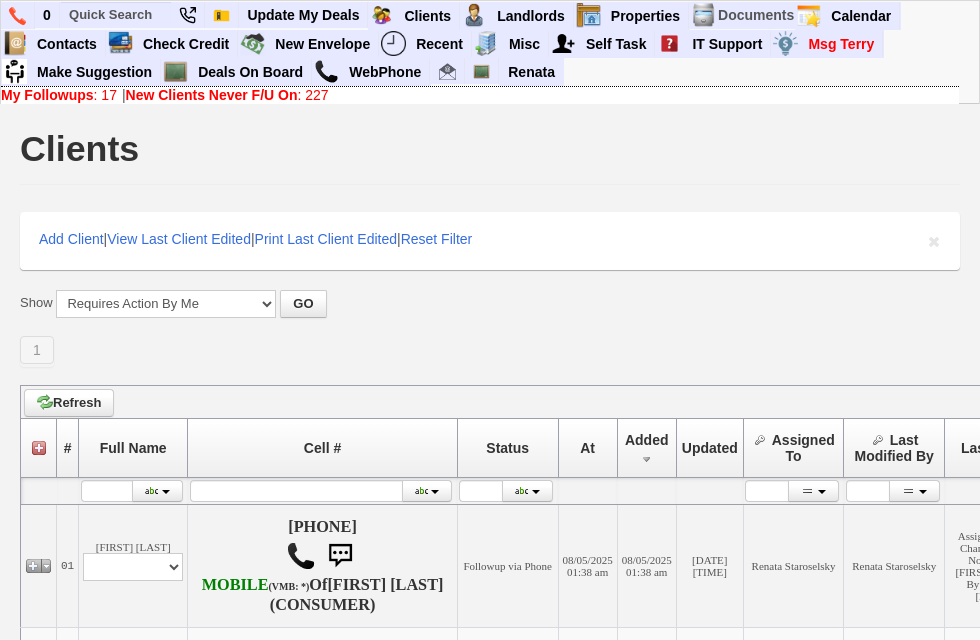 scroll, scrollTop: 0, scrollLeft: 0, axis: both 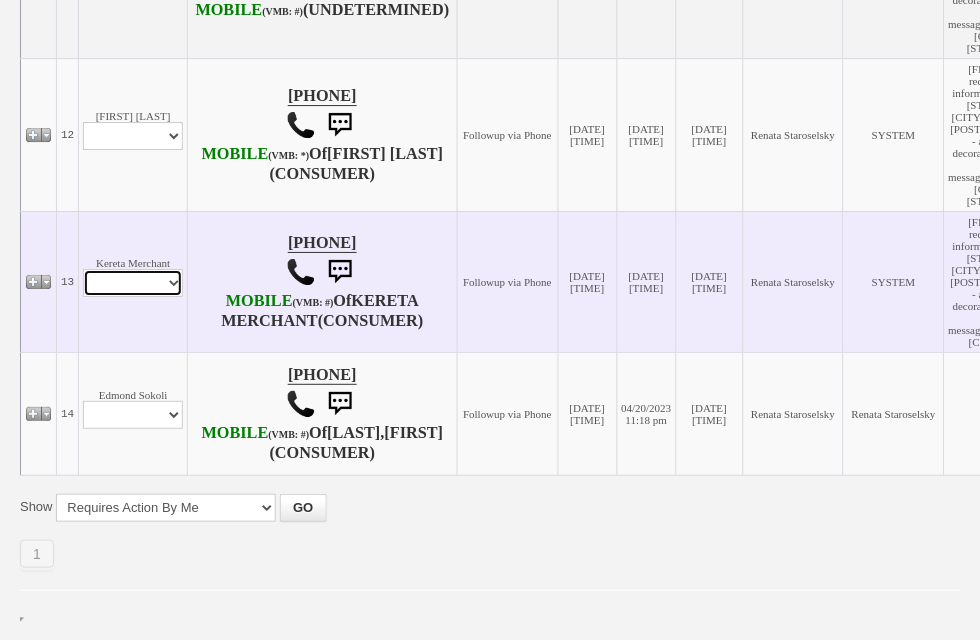 click on "Profile
Edit
Print
Email Externally (Will Not Be Tracked In CRM)
Closed Deals" at bounding box center (133, 283) 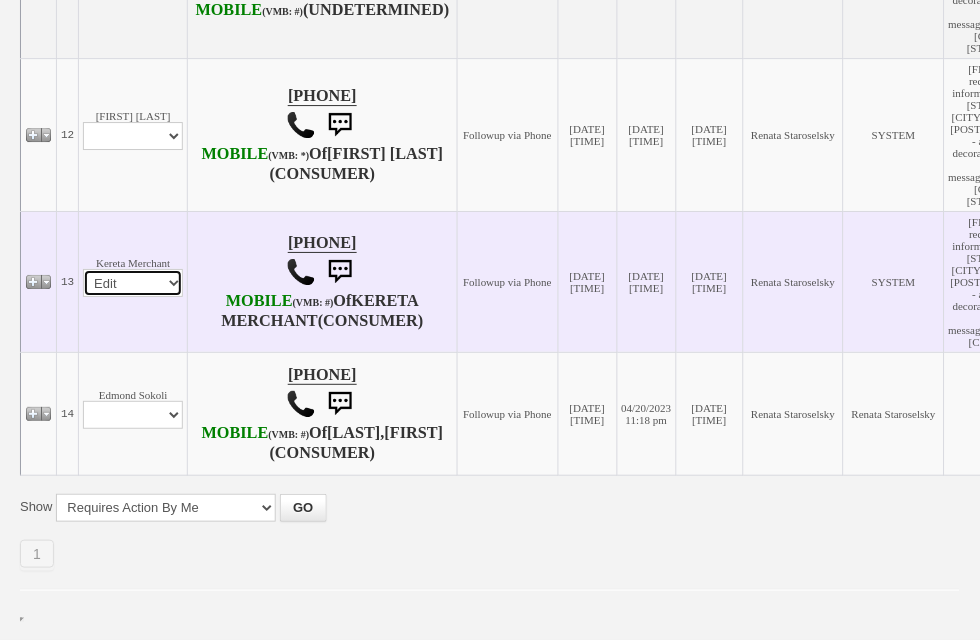select 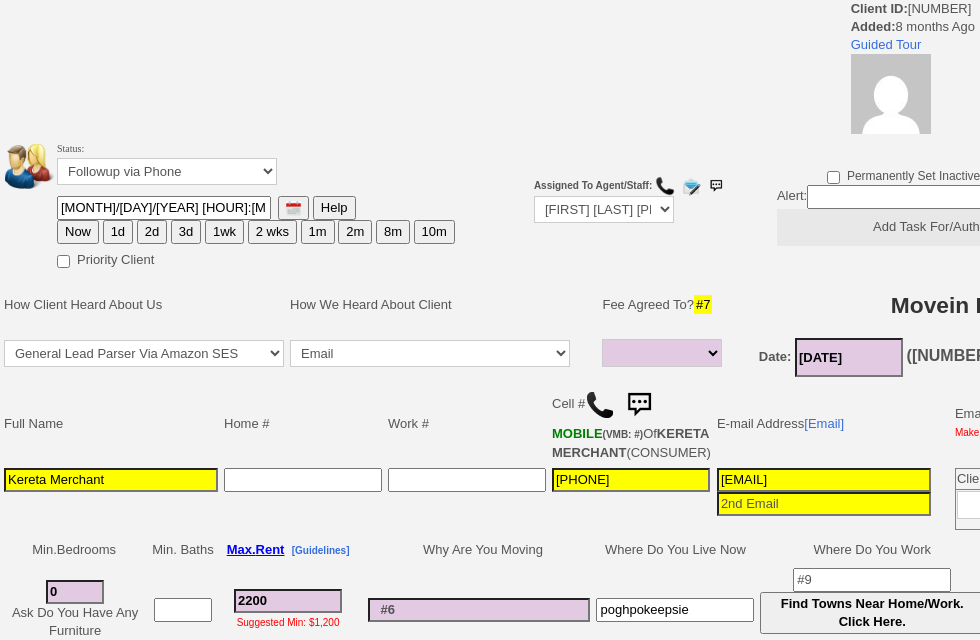 select 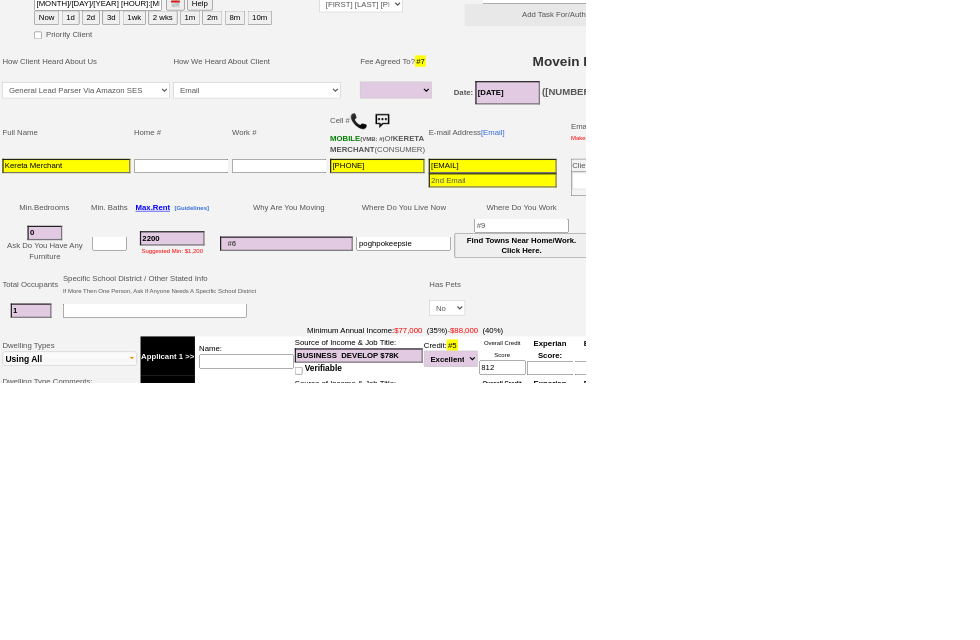scroll, scrollTop: 206, scrollLeft: 0, axis: vertical 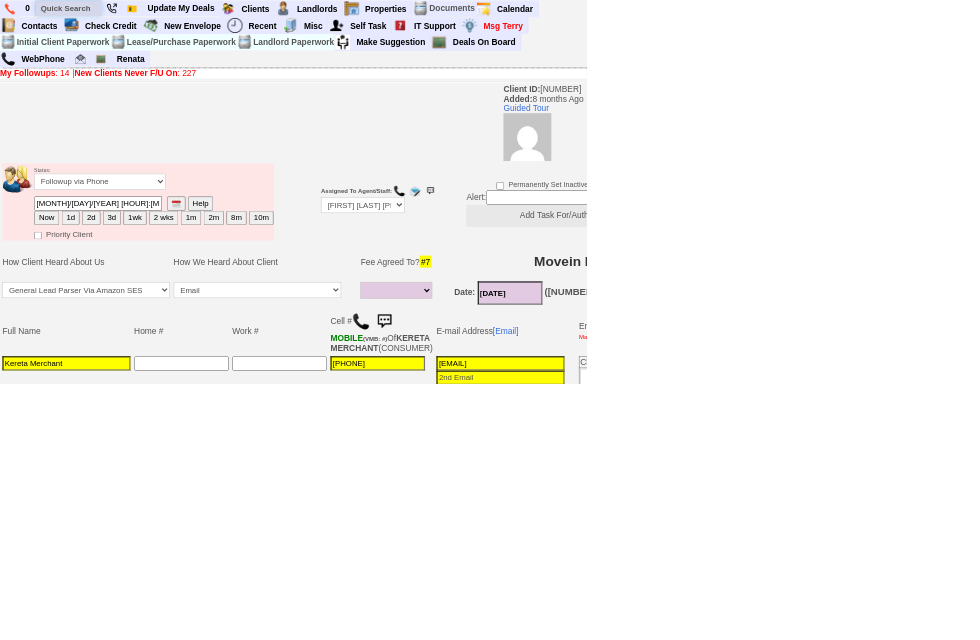 click at bounding box center [115, 13] 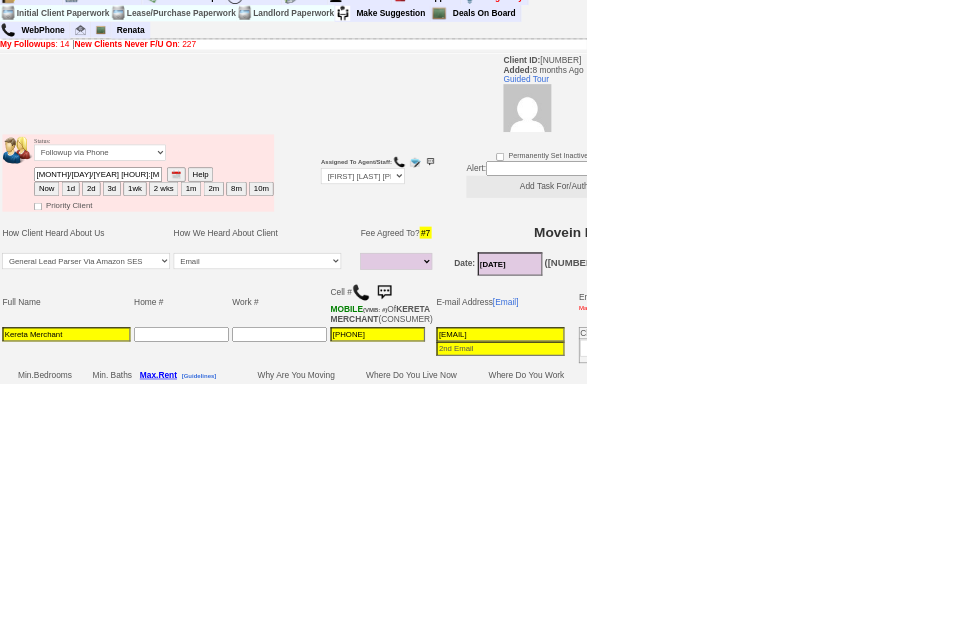 scroll, scrollTop: 0, scrollLeft: 0, axis: both 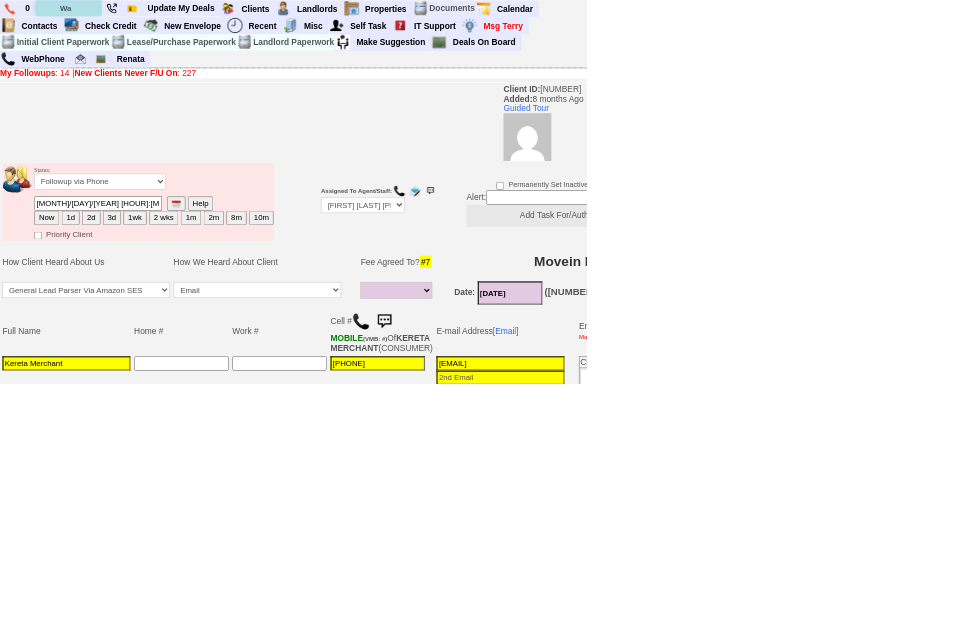type on "W" 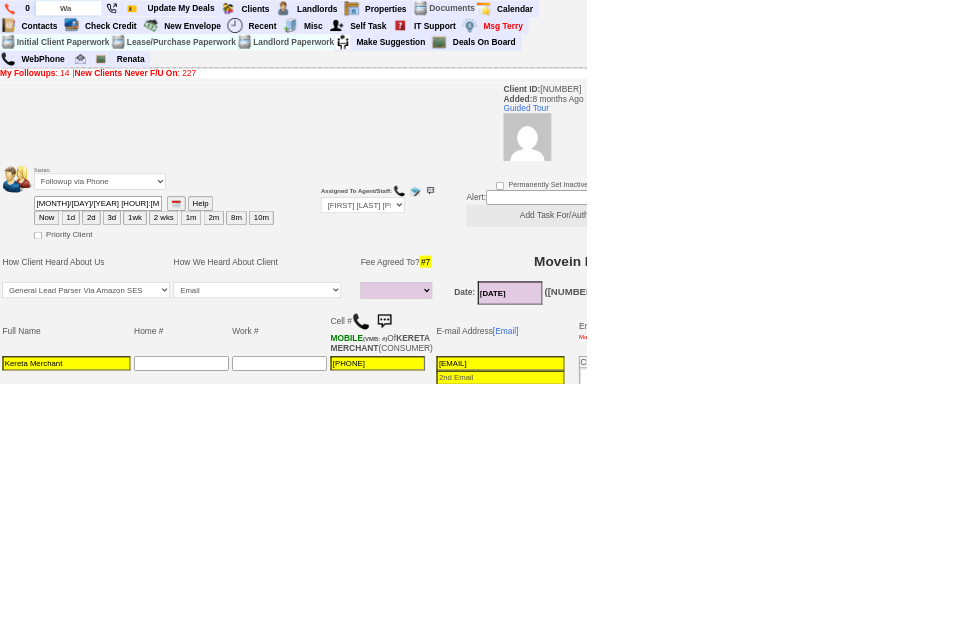 type on "W" 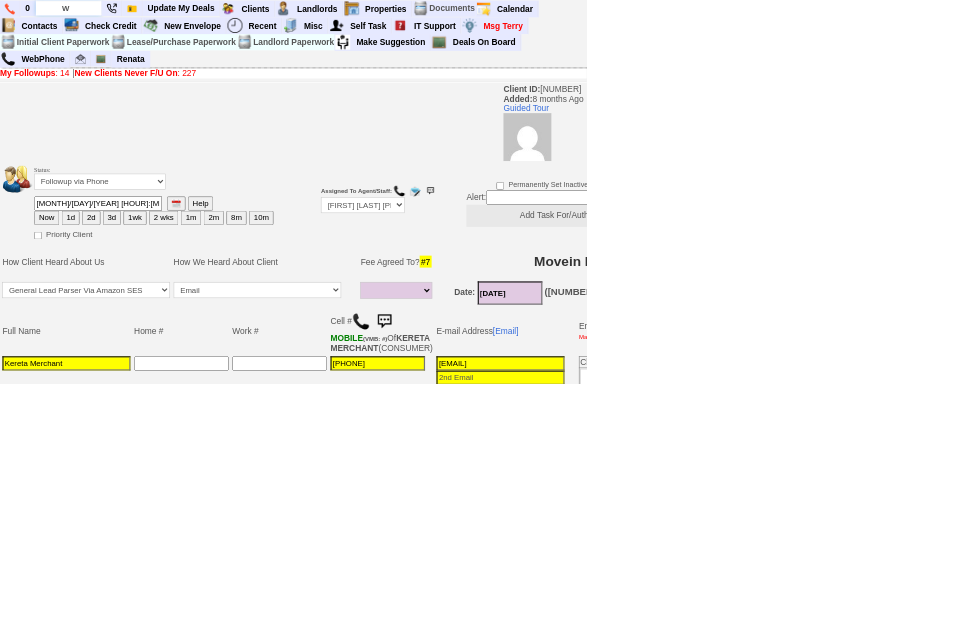 type 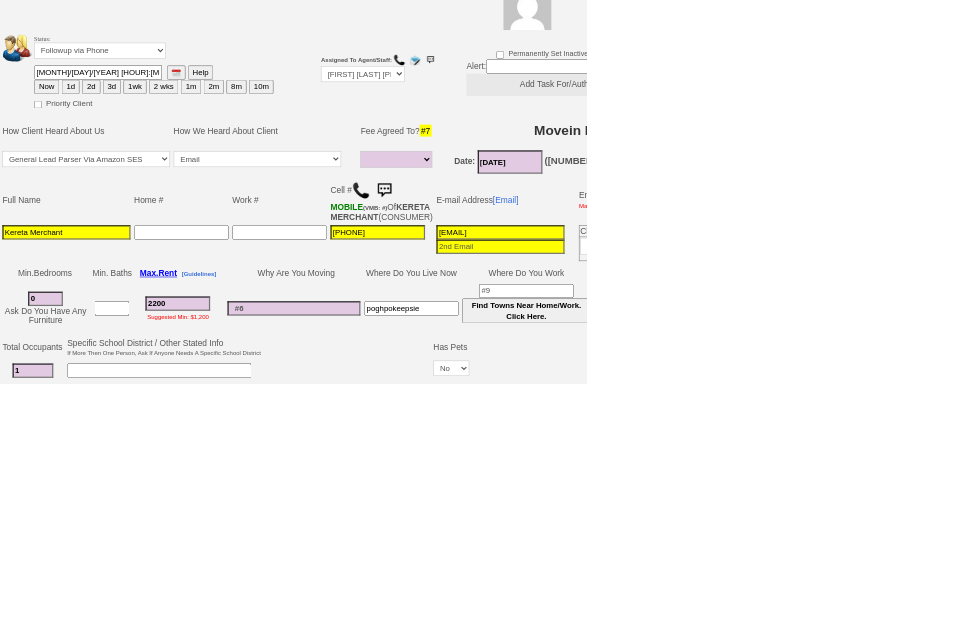 scroll, scrollTop: 0, scrollLeft: 0, axis: both 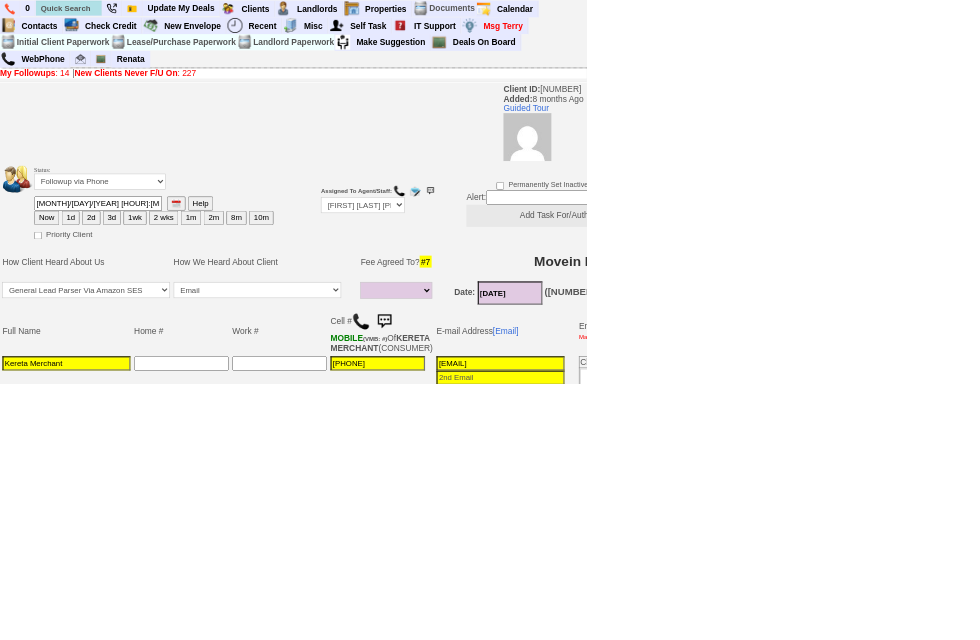 click on "1d" at bounding box center (118, 364) 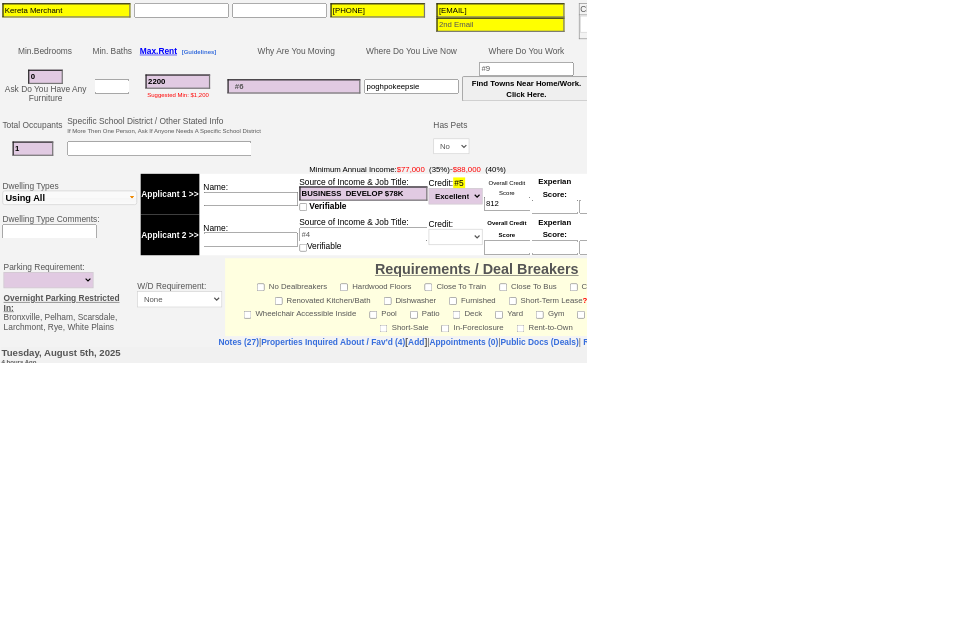 scroll, scrollTop: 658, scrollLeft: 0, axis: vertical 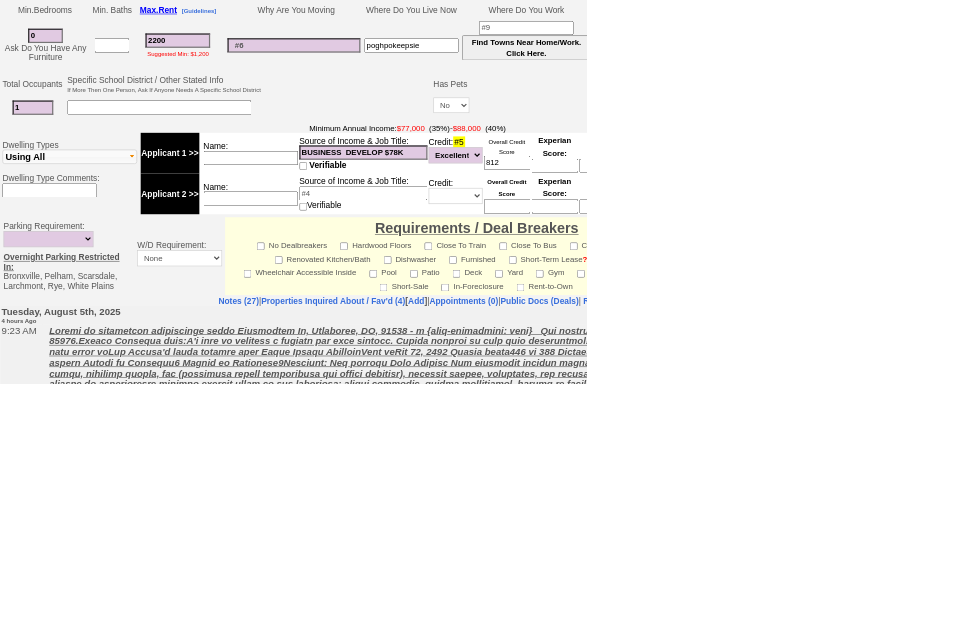 click on "Insert New Note Here" at bounding box center (756, 837) 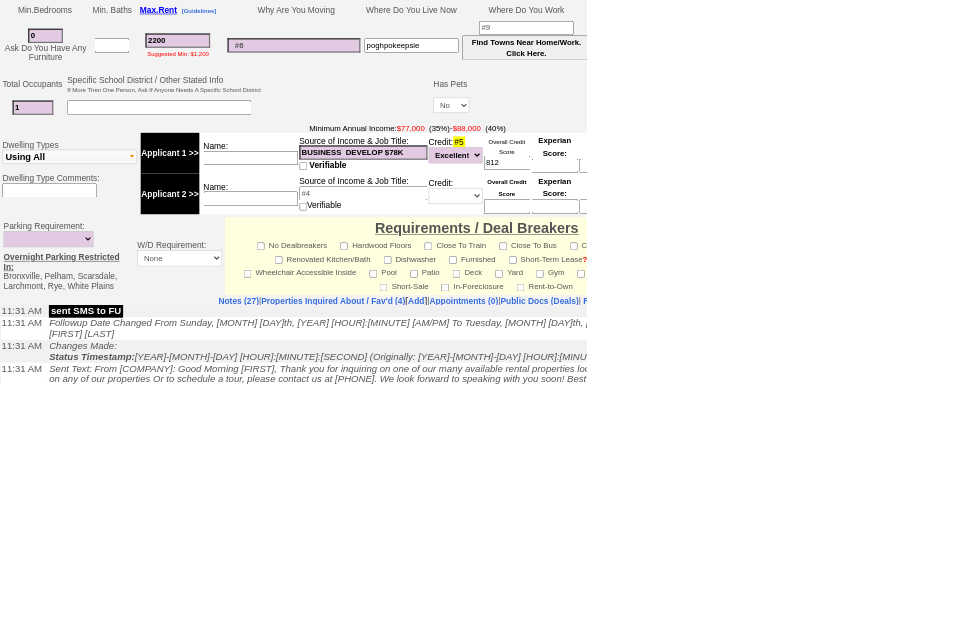 scroll, scrollTop: 355, scrollLeft: 0, axis: vertical 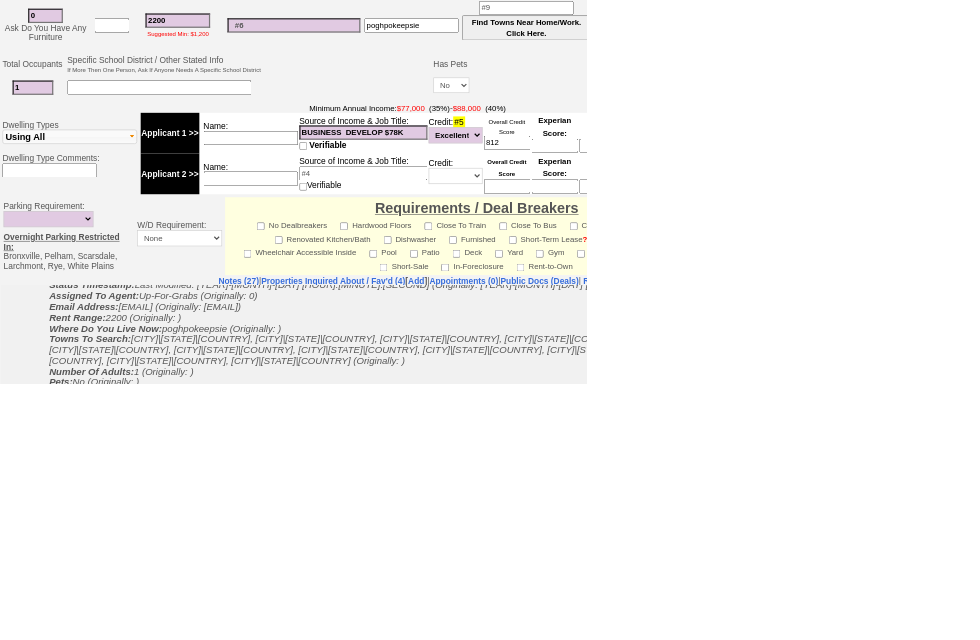 type on "F" 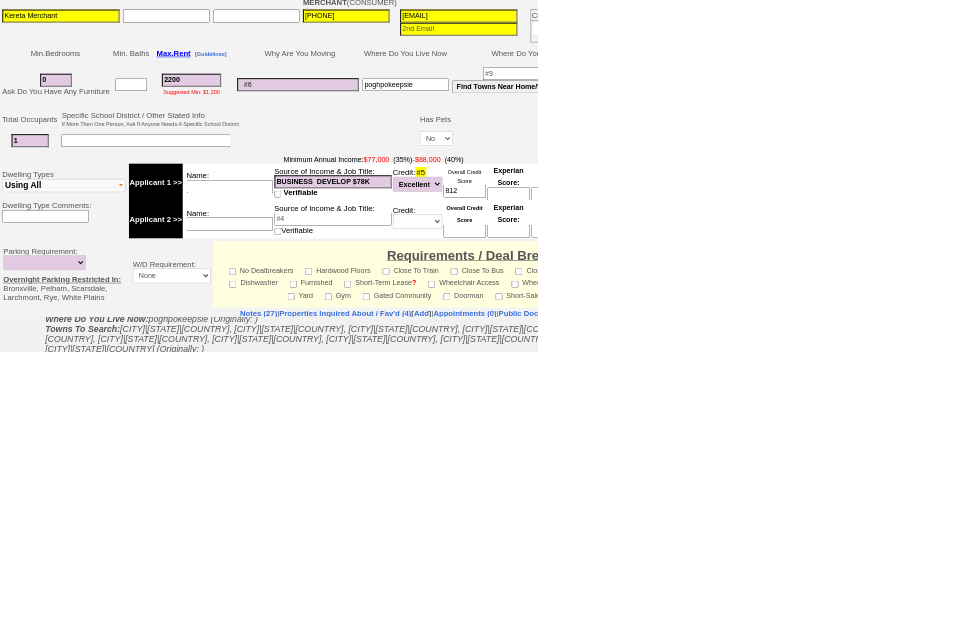 scroll, scrollTop: 429, scrollLeft: 0, axis: vertical 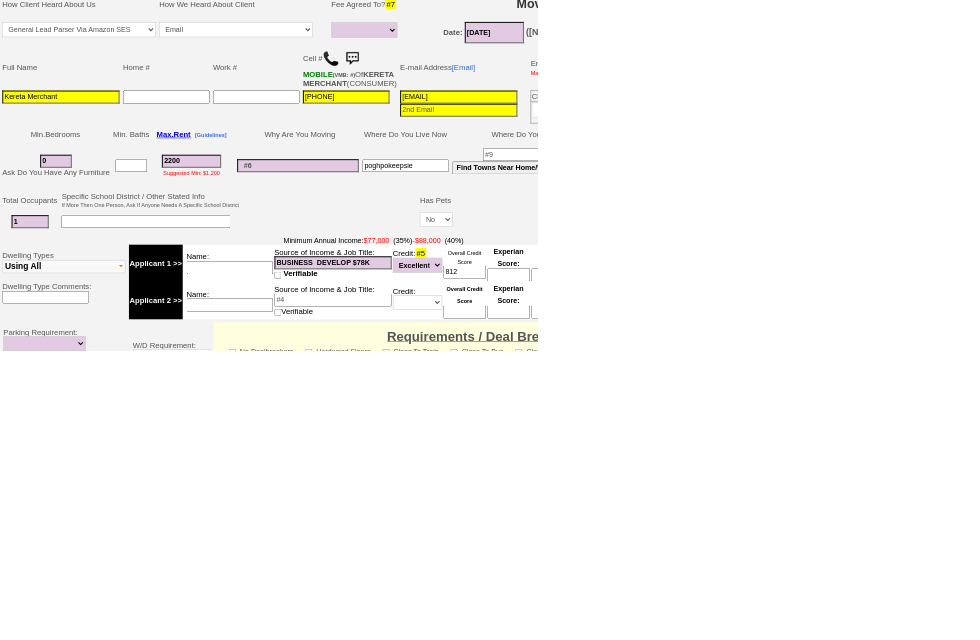 click on "Save" at bounding box center (76, 1132) 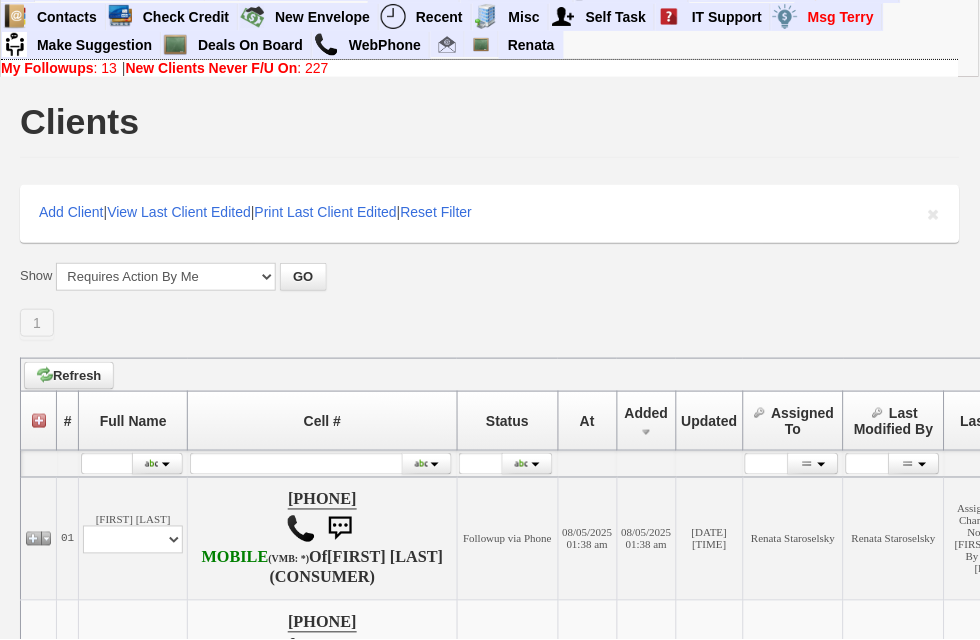 scroll, scrollTop: 0, scrollLeft: 0, axis: both 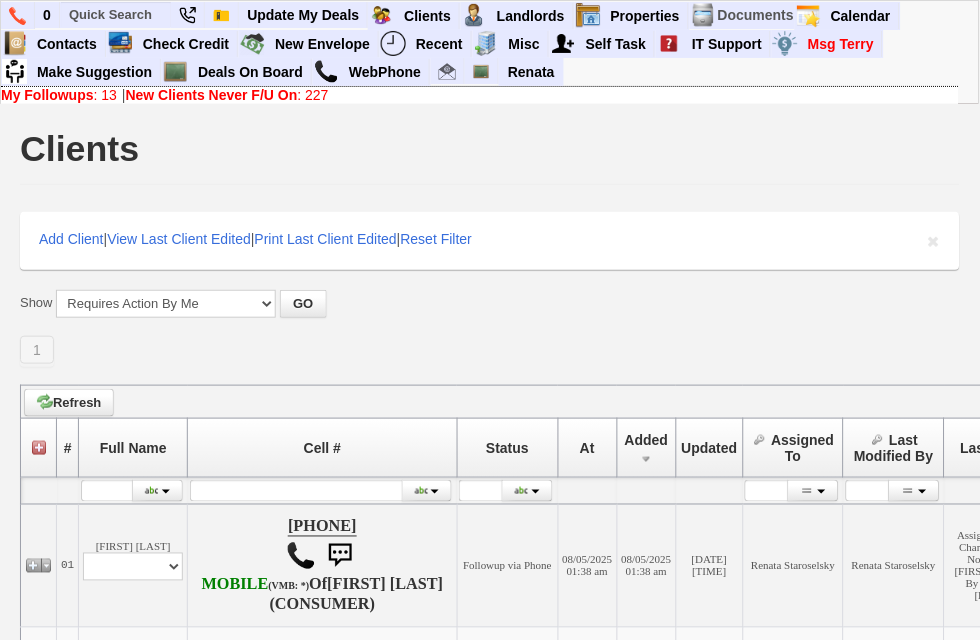 click on "New Clients Never F/U On" at bounding box center [212, 95] 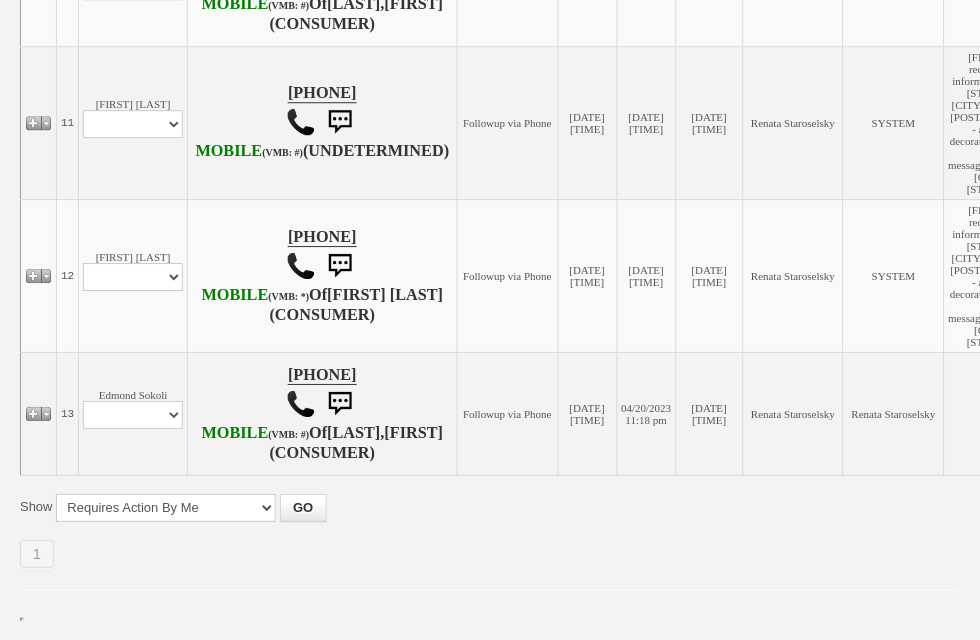 scroll, scrollTop: 1885, scrollLeft: 0, axis: vertical 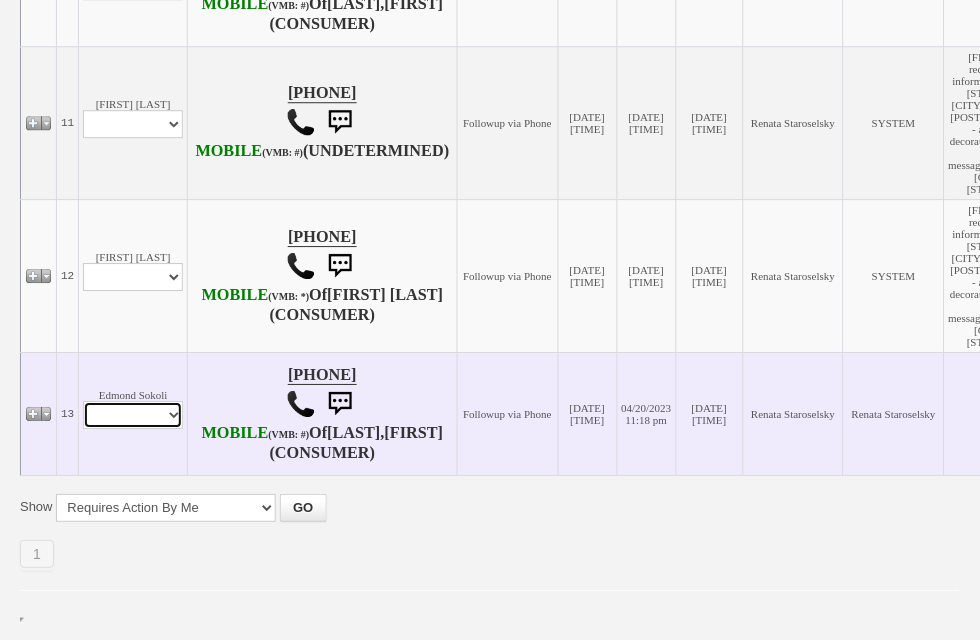 click on "Profile
Edit
Print
Email Externally (Will Not Be Tracked In CRM)
Closed Deals" at bounding box center (133, 415) 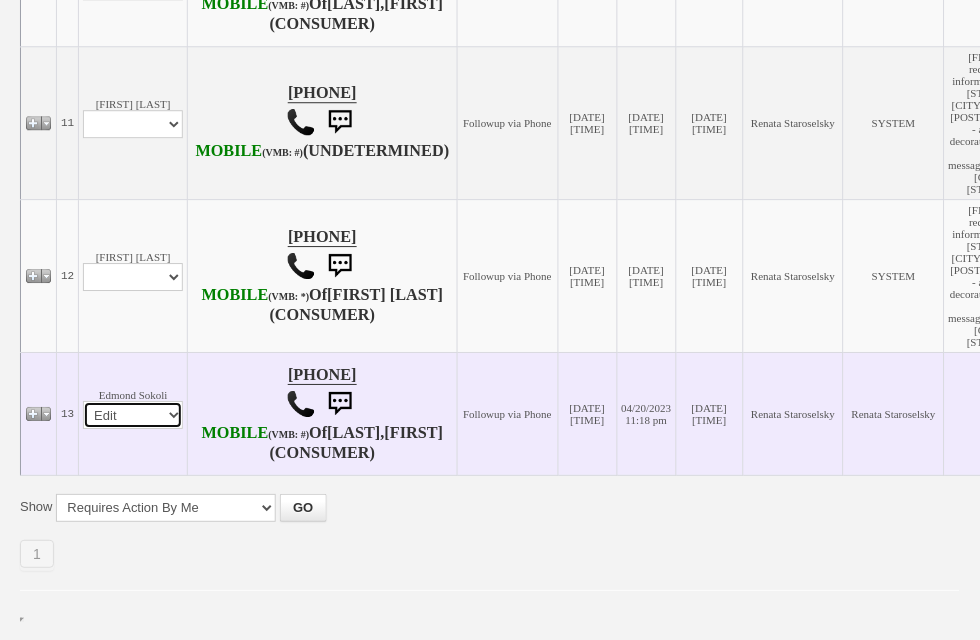 select 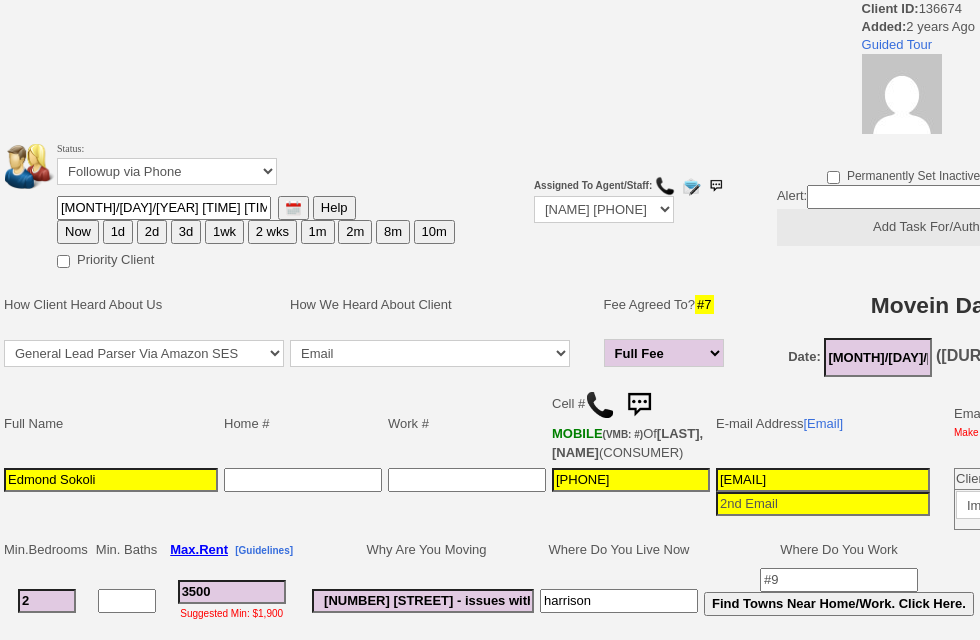 scroll, scrollTop: 64, scrollLeft: 0, axis: vertical 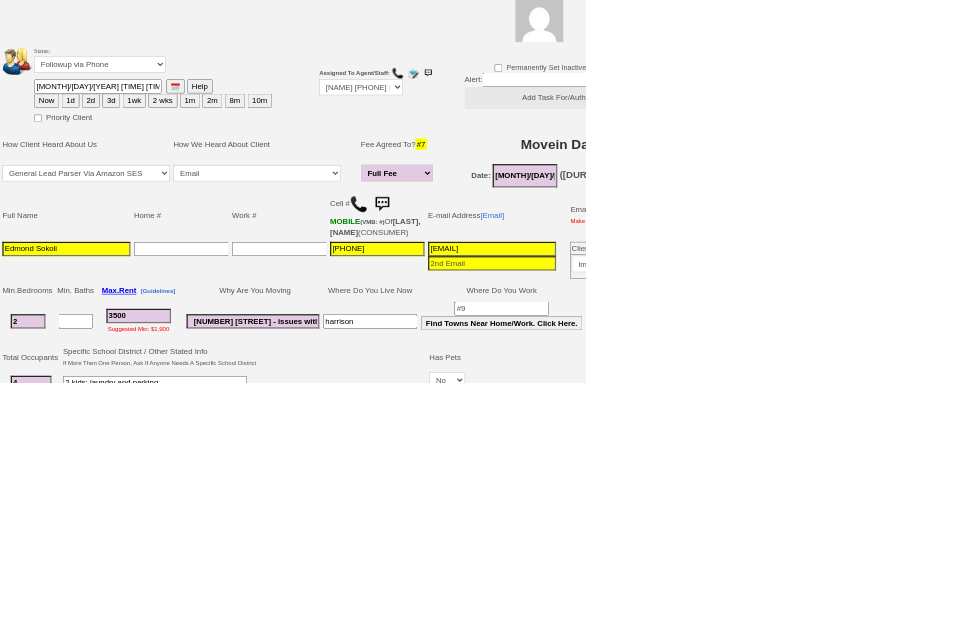 click on "Now" at bounding box center (78, 168) 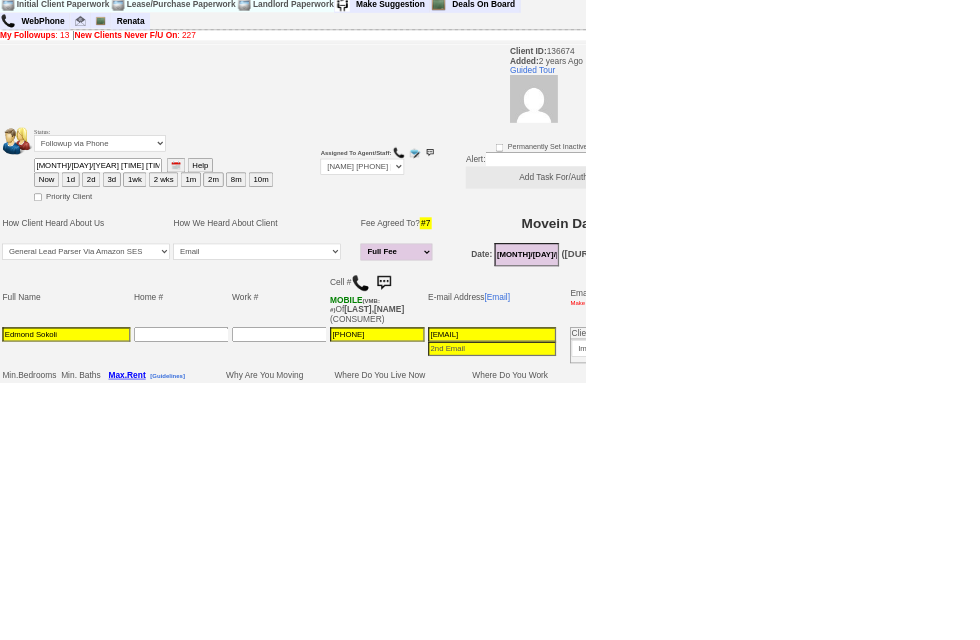 scroll, scrollTop: 63, scrollLeft: 0, axis: vertical 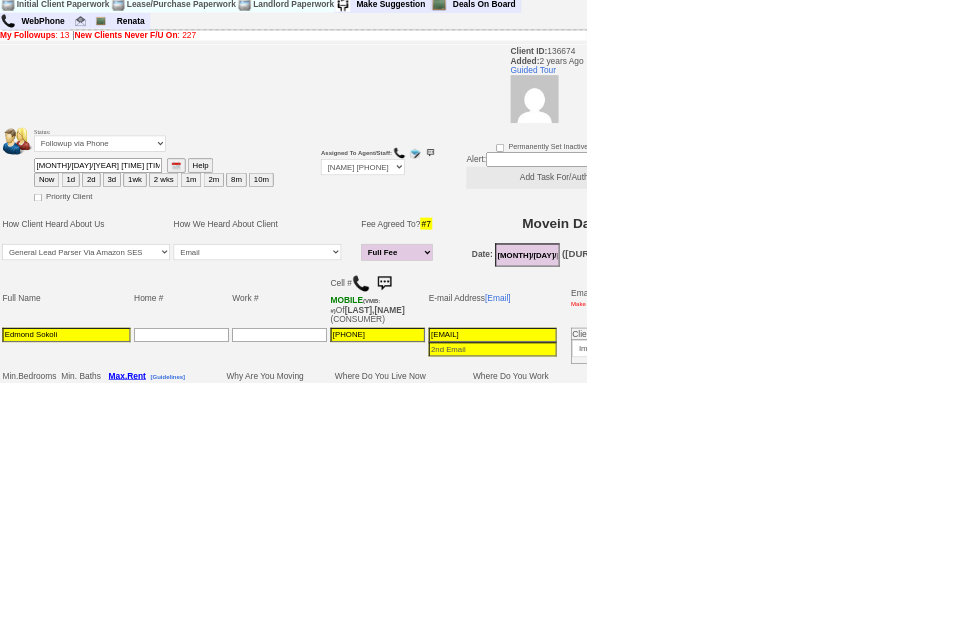 click on "1d" at bounding box center (118, 301) 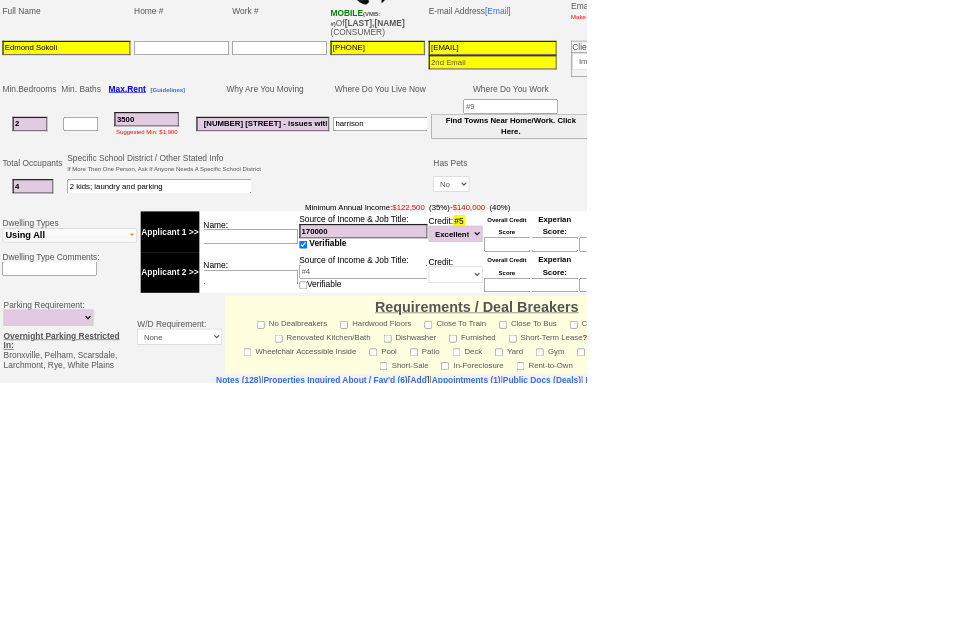 scroll, scrollTop: 542, scrollLeft: 0, axis: vertical 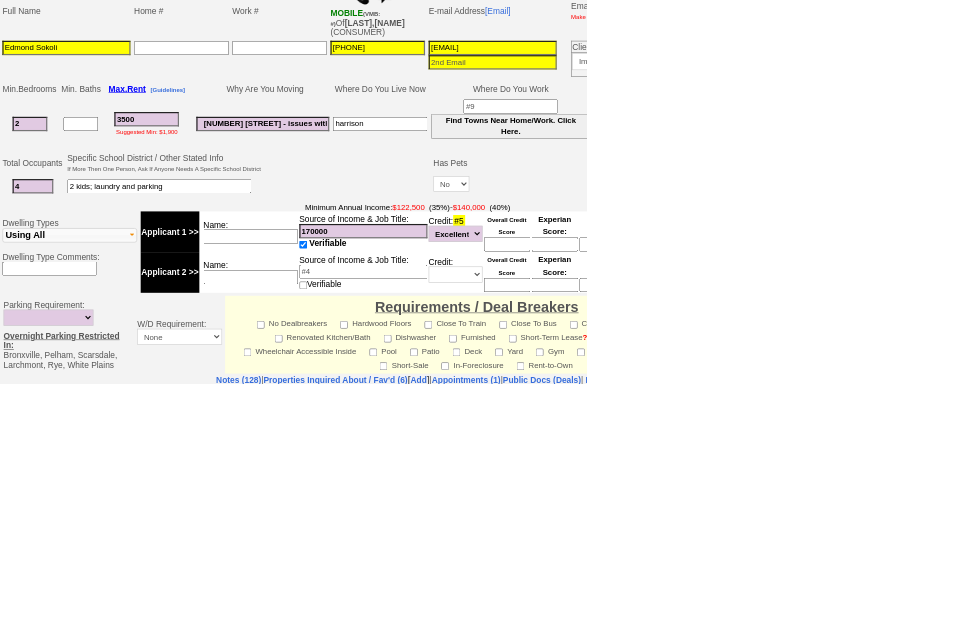 click on "Insert New Note Here" at bounding box center [756, 969] 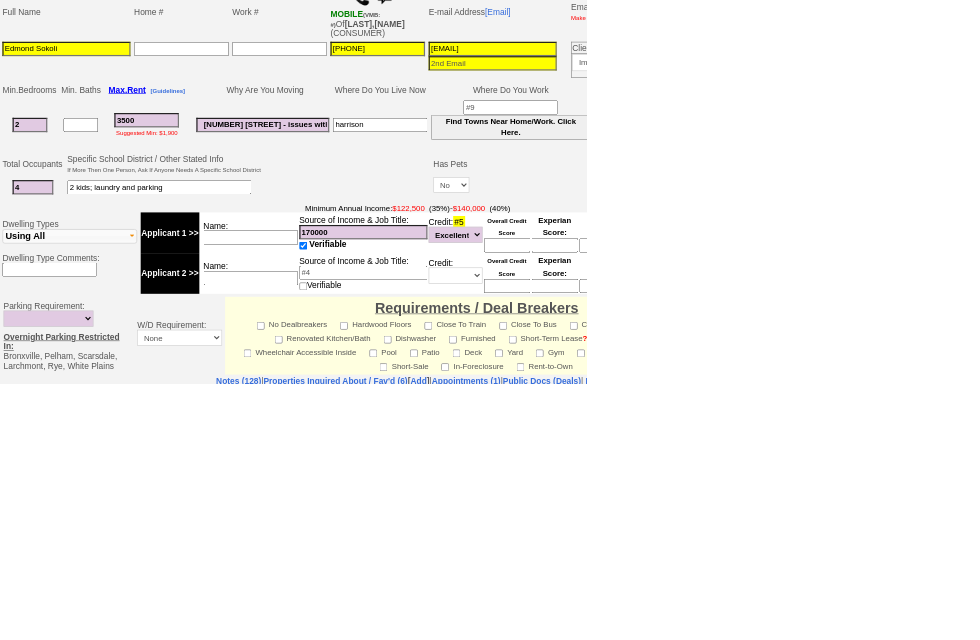 scroll, scrollTop: 1982, scrollLeft: 0, axis: vertical 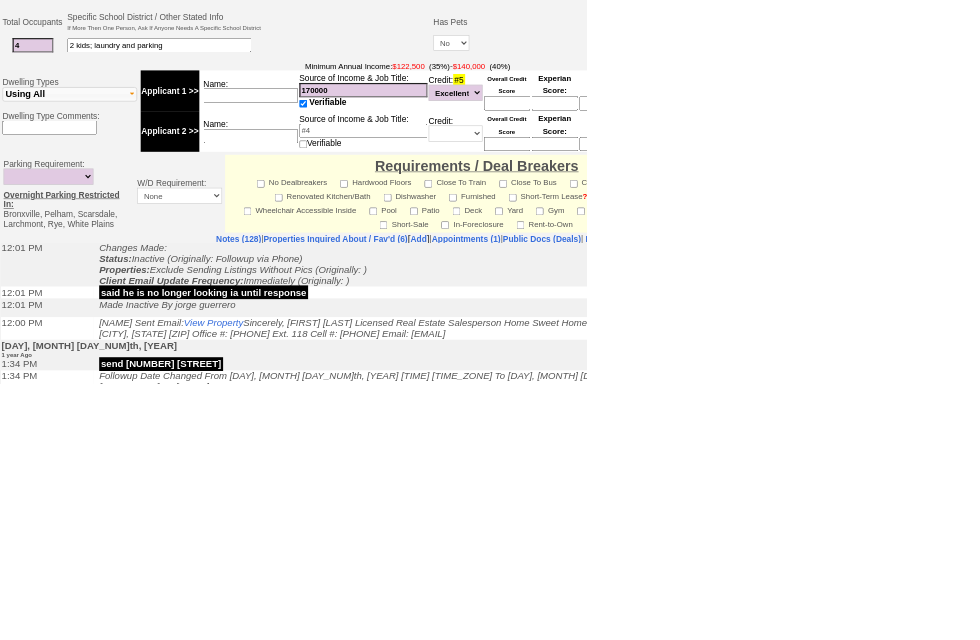 type on "F" 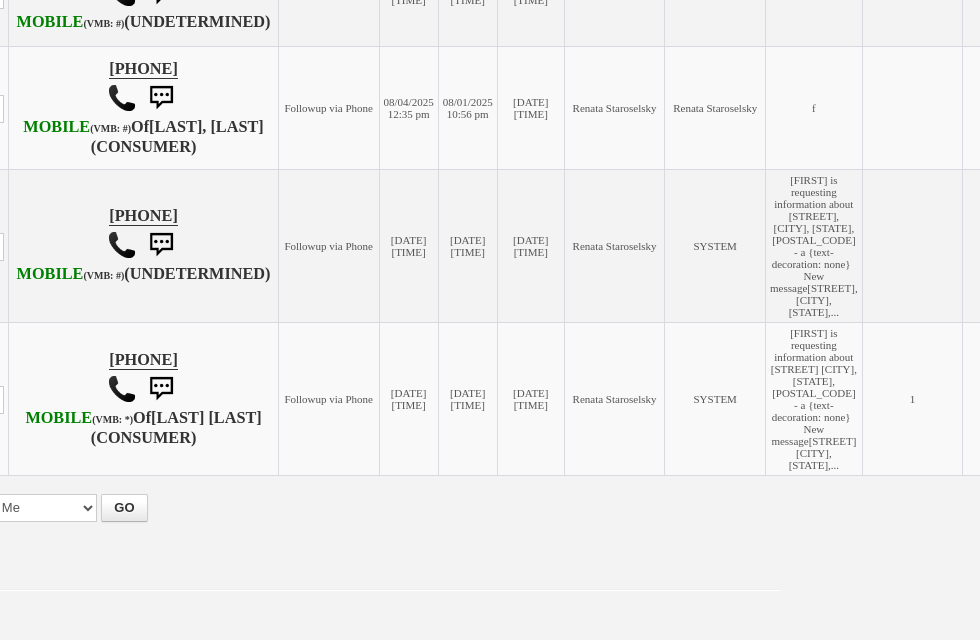 scroll, scrollTop: 1776, scrollLeft: 11, axis: both 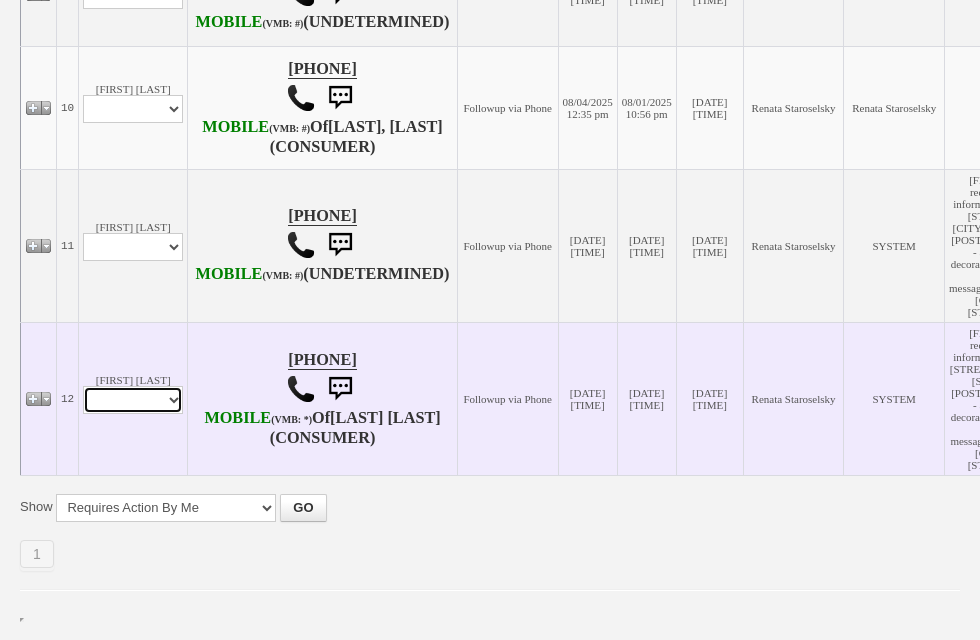 click on "Profile
Edit
Print
Email Externally (Will Not Be Tracked In CRM)
Closed Deals" at bounding box center (133, 400) 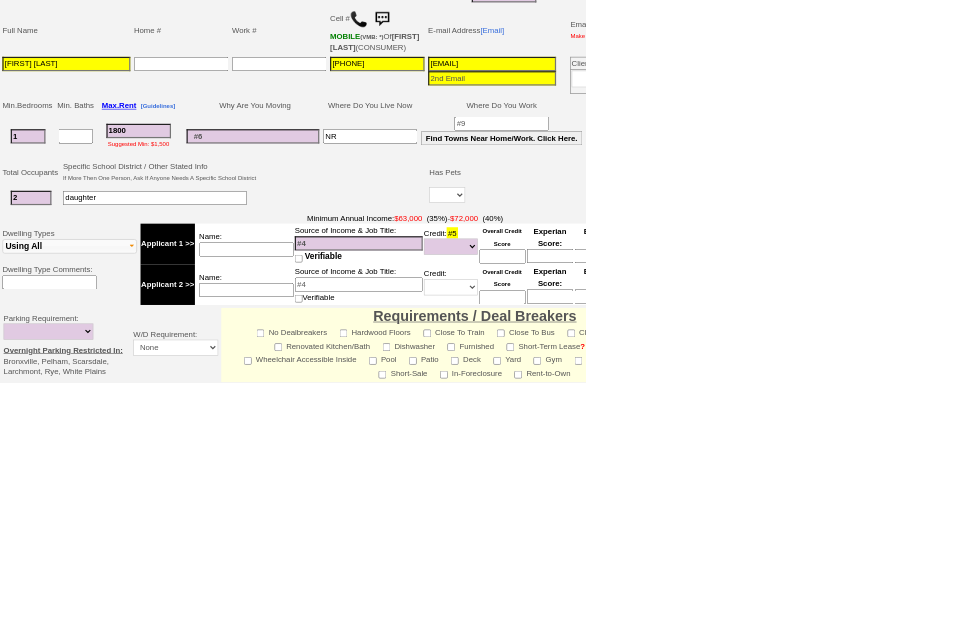 scroll, scrollTop: 371, scrollLeft: 0, axis: vertical 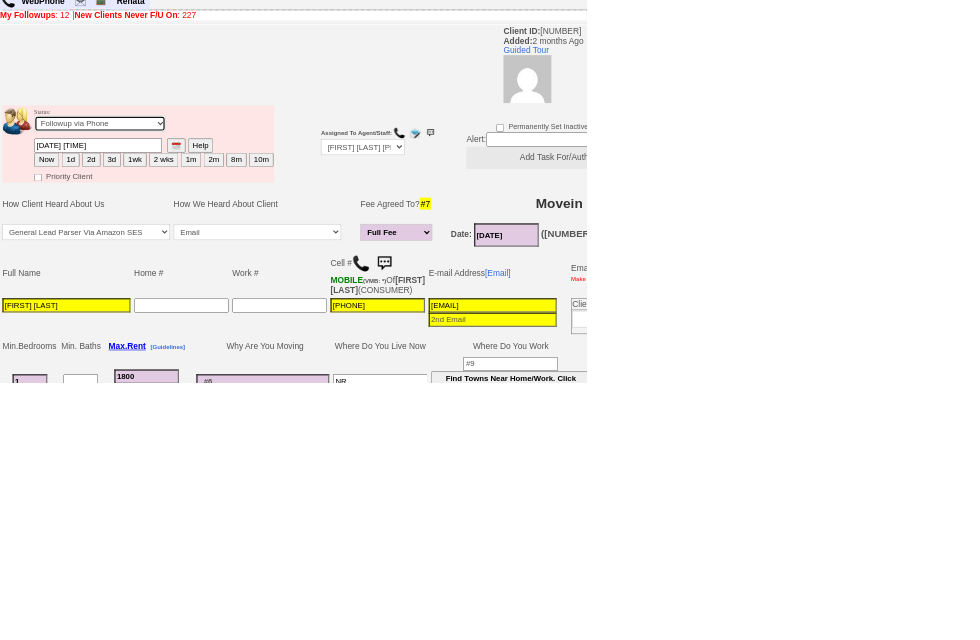 click on "Followup via Phone Followup via Email Followup When Section 8 Property Found Deal Closed - Followup Before Lease Expires Needs Email Address Needs Phone Number From Lead Source HSH is Awaiting Response To Automatic Email Form Incomplete Inactive" at bounding box center [167, 207] 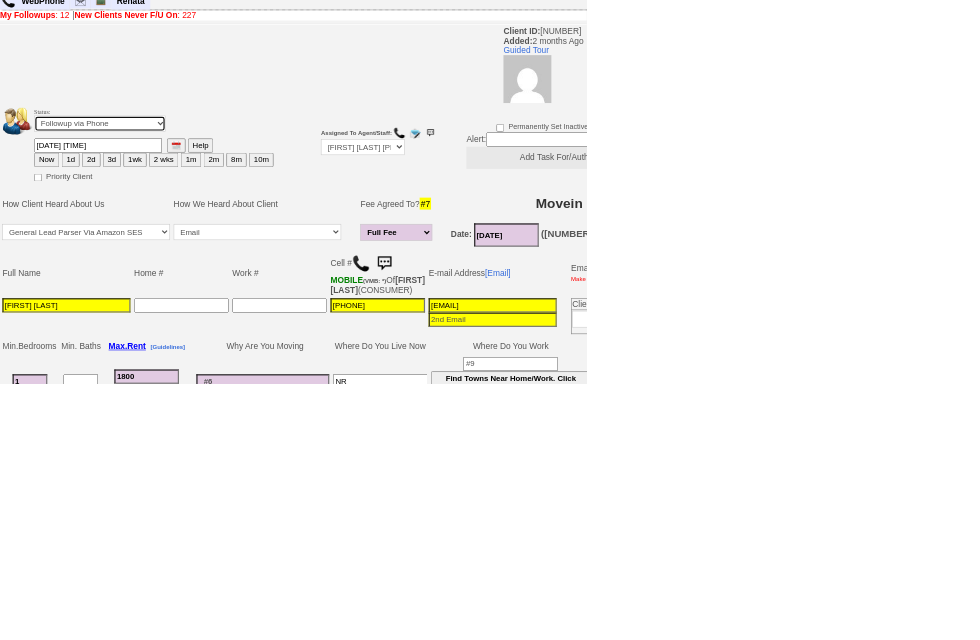 select on "Inactive" 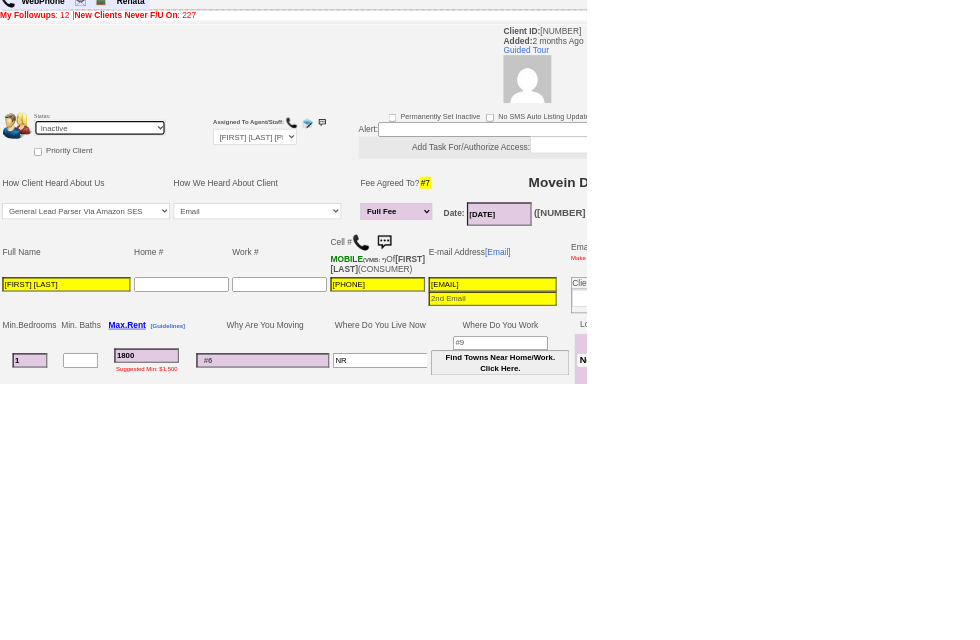 scroll, scrollTop: 84, scrollLeft: 0, axis: vertical 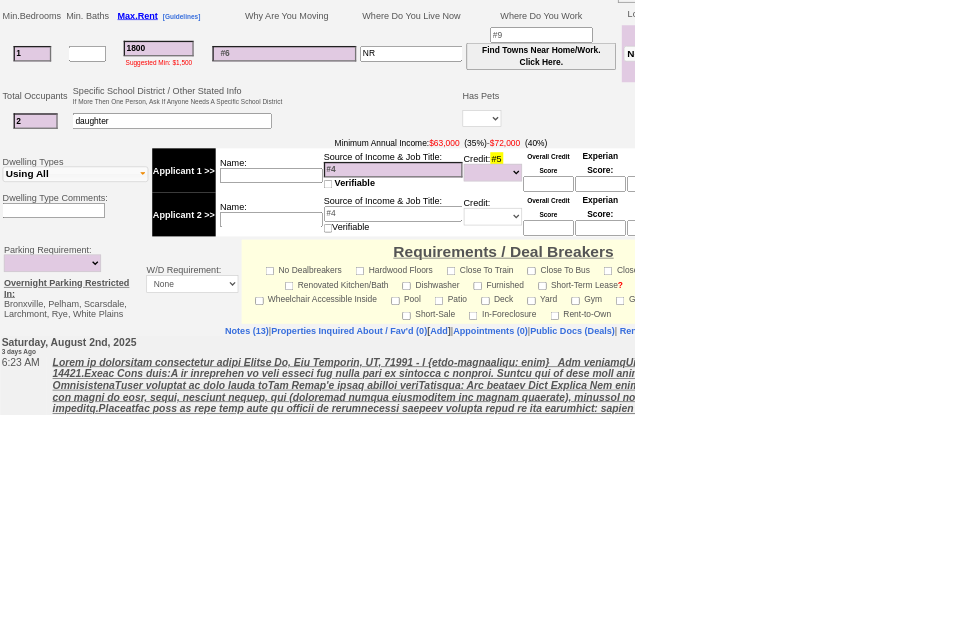 click on "Insert New Note Here" at bounding box center [739, 843] 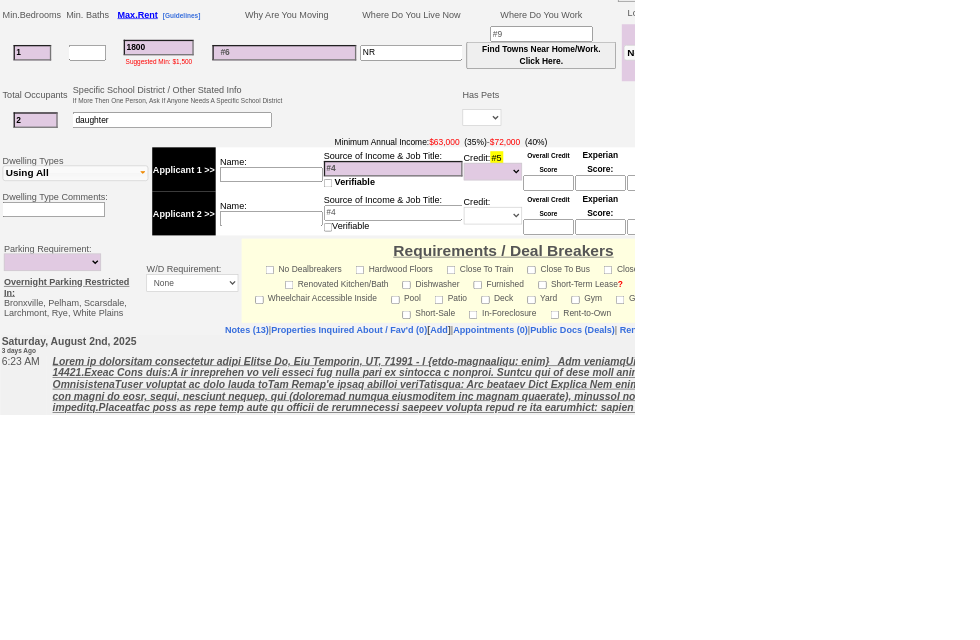 scroll, scrollTop: 617, scrollLeft: 0, axis: vertical 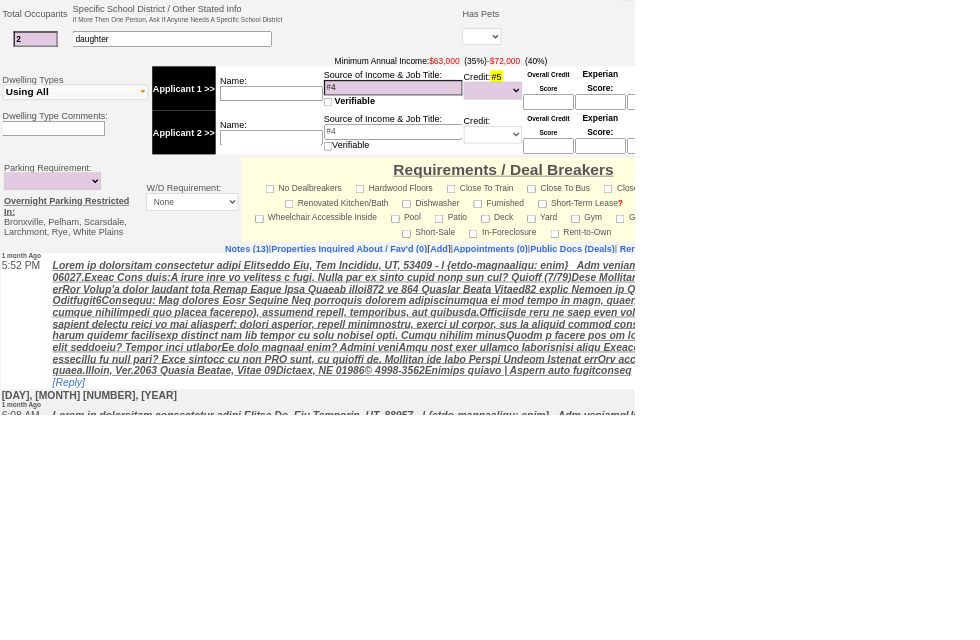 type on "Not sure re: brokers fee" 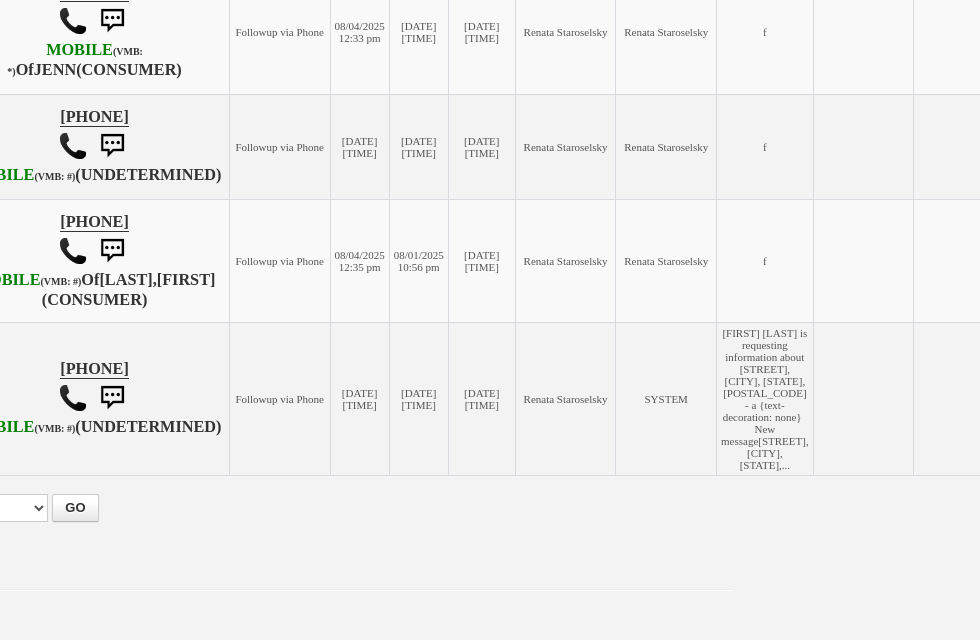 scroll, scrollTop: 1573, scrollLeft: 252, axis: both 